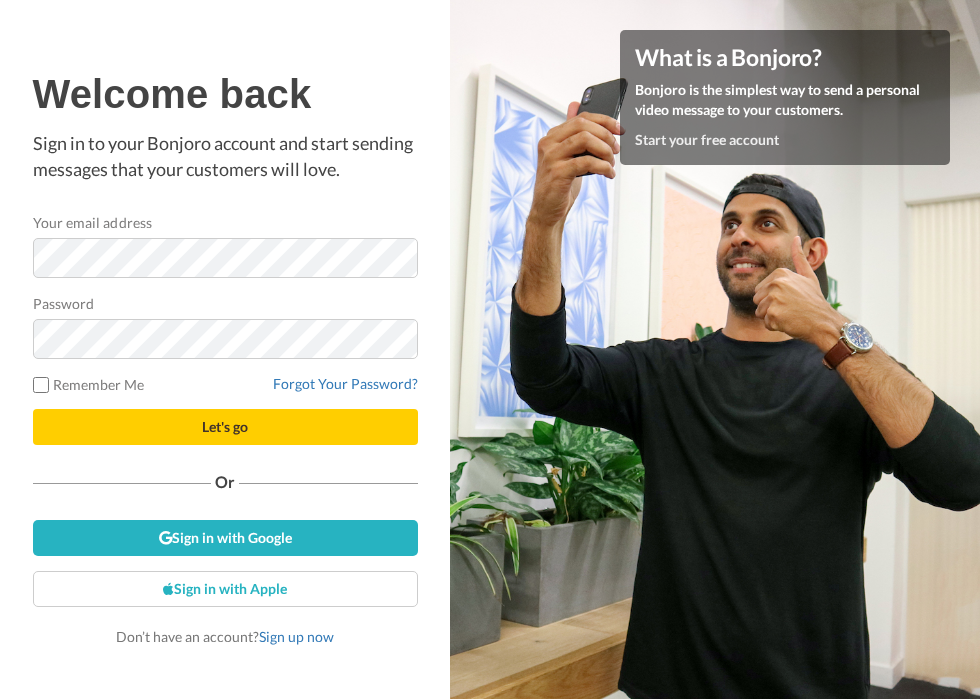 scroll, scrollTop: 0, scrollLeft: 0, axis: both 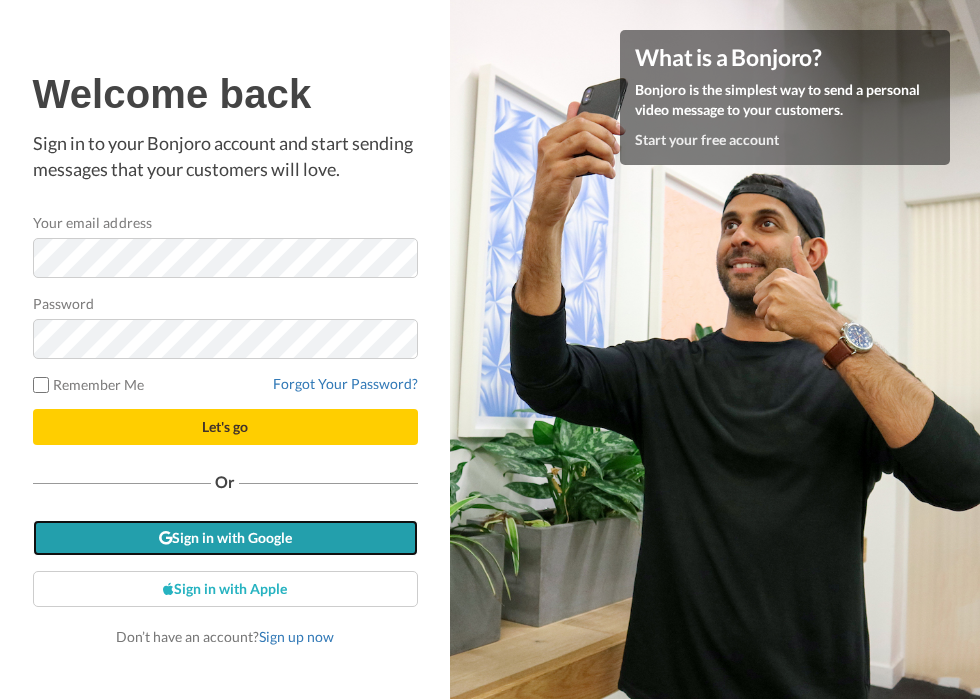 click on "Sign in with Google" at bounding box center [225, 538] 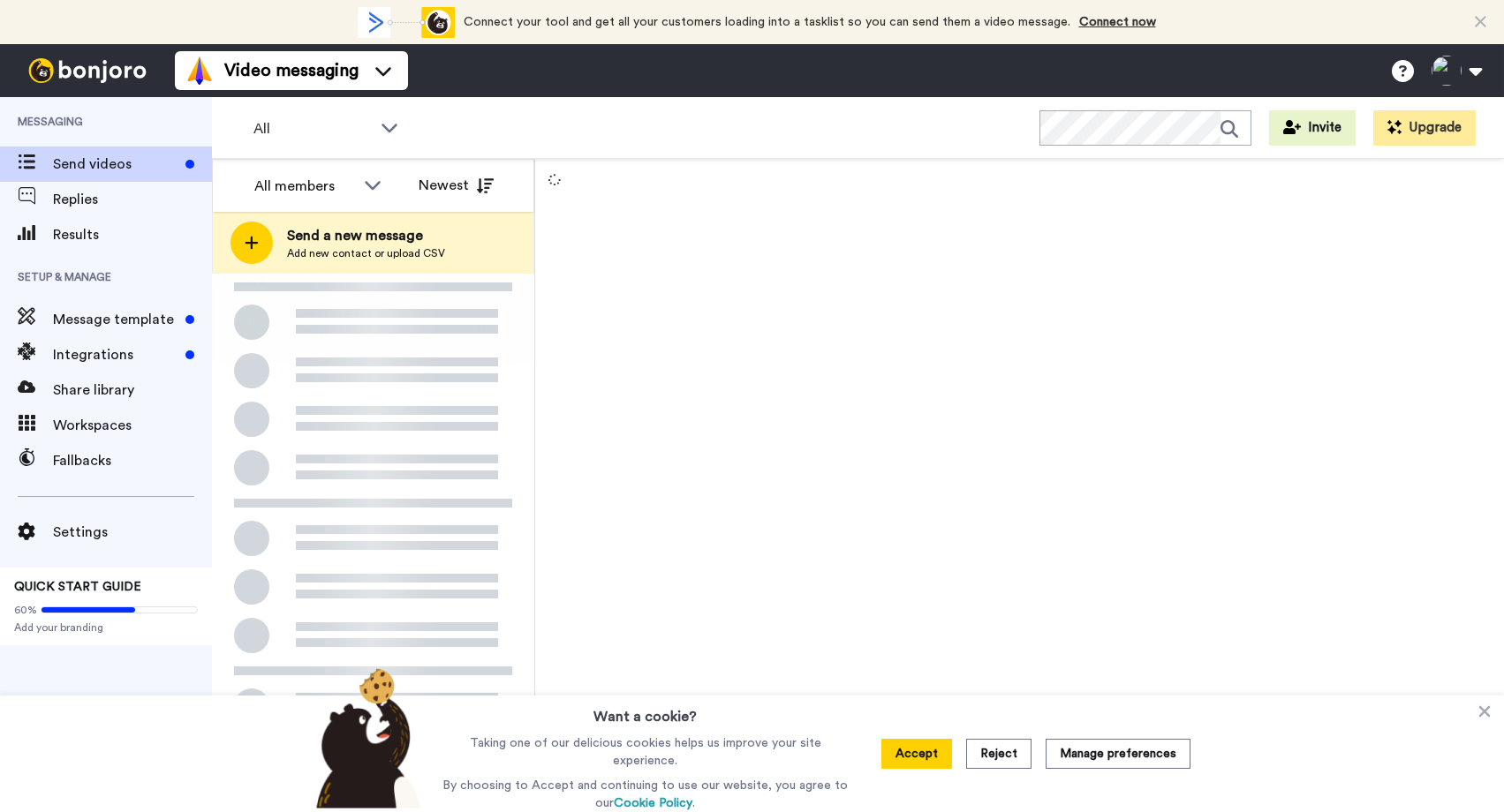 scroll, scrollTop: 0, scrollLeft: 0, axis: both 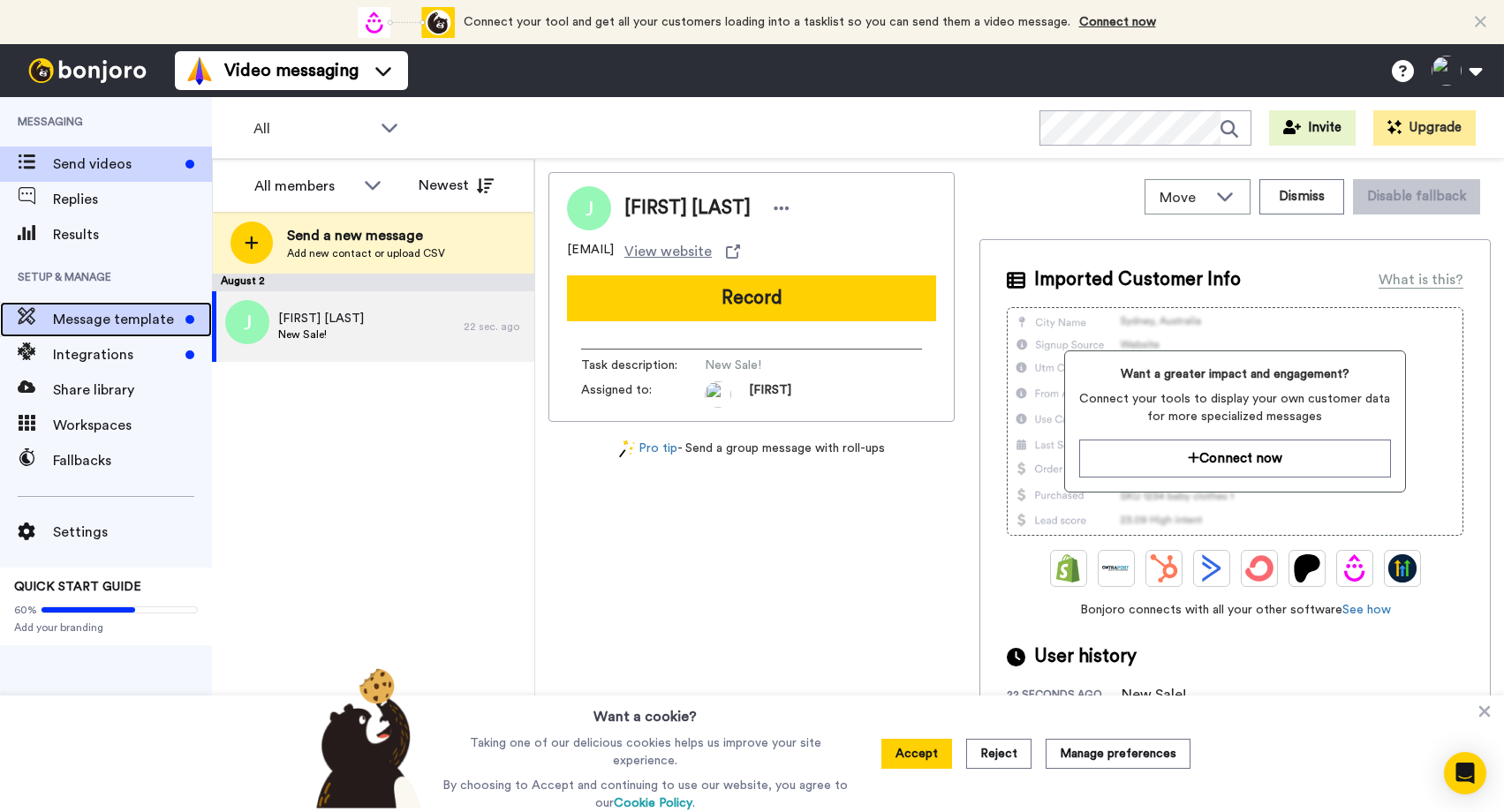 click on "Message template" at bounding box center (106, 320) 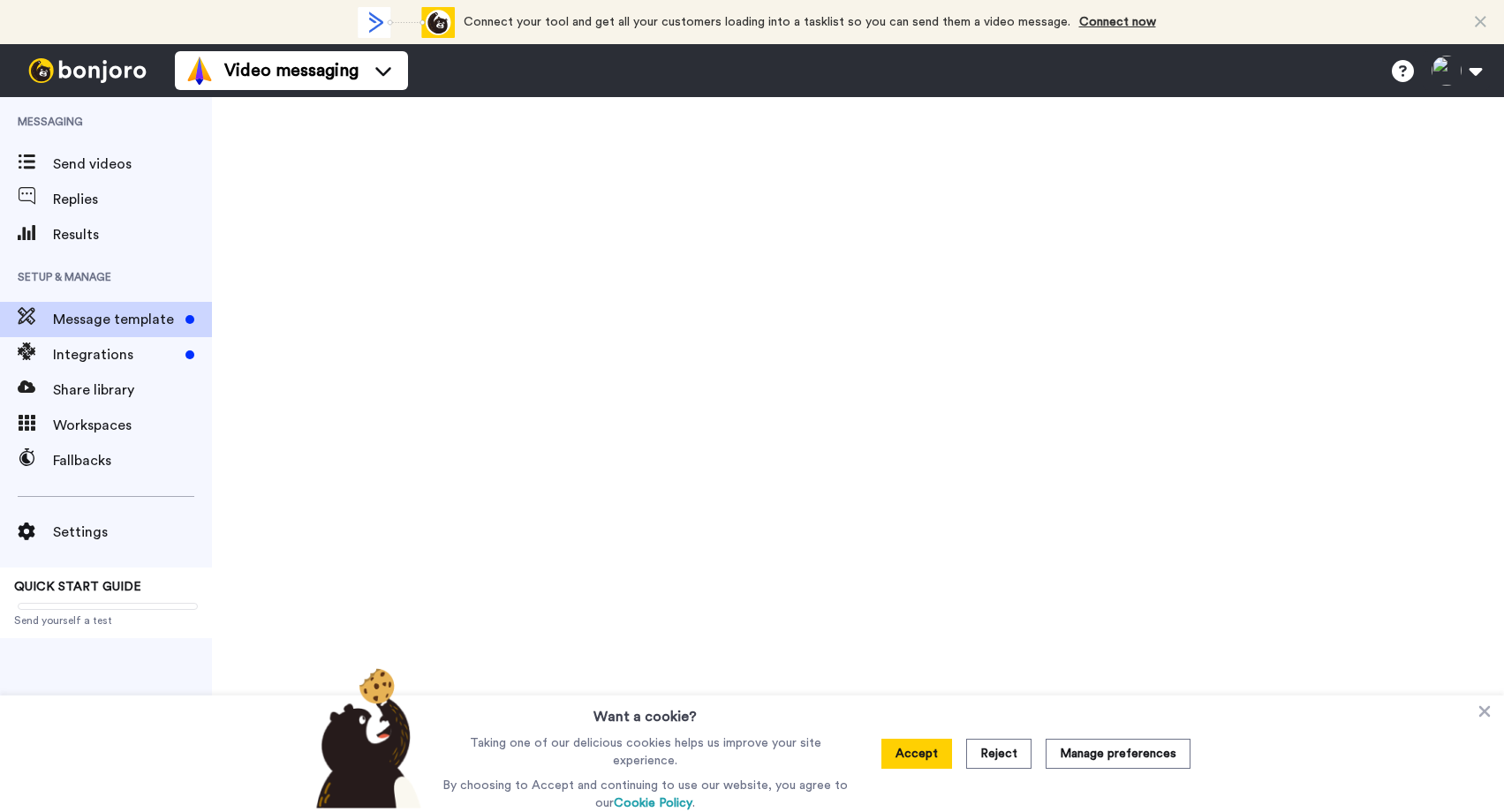 scroll, scrollTop: 0, scrollLeft: 0, axis: both 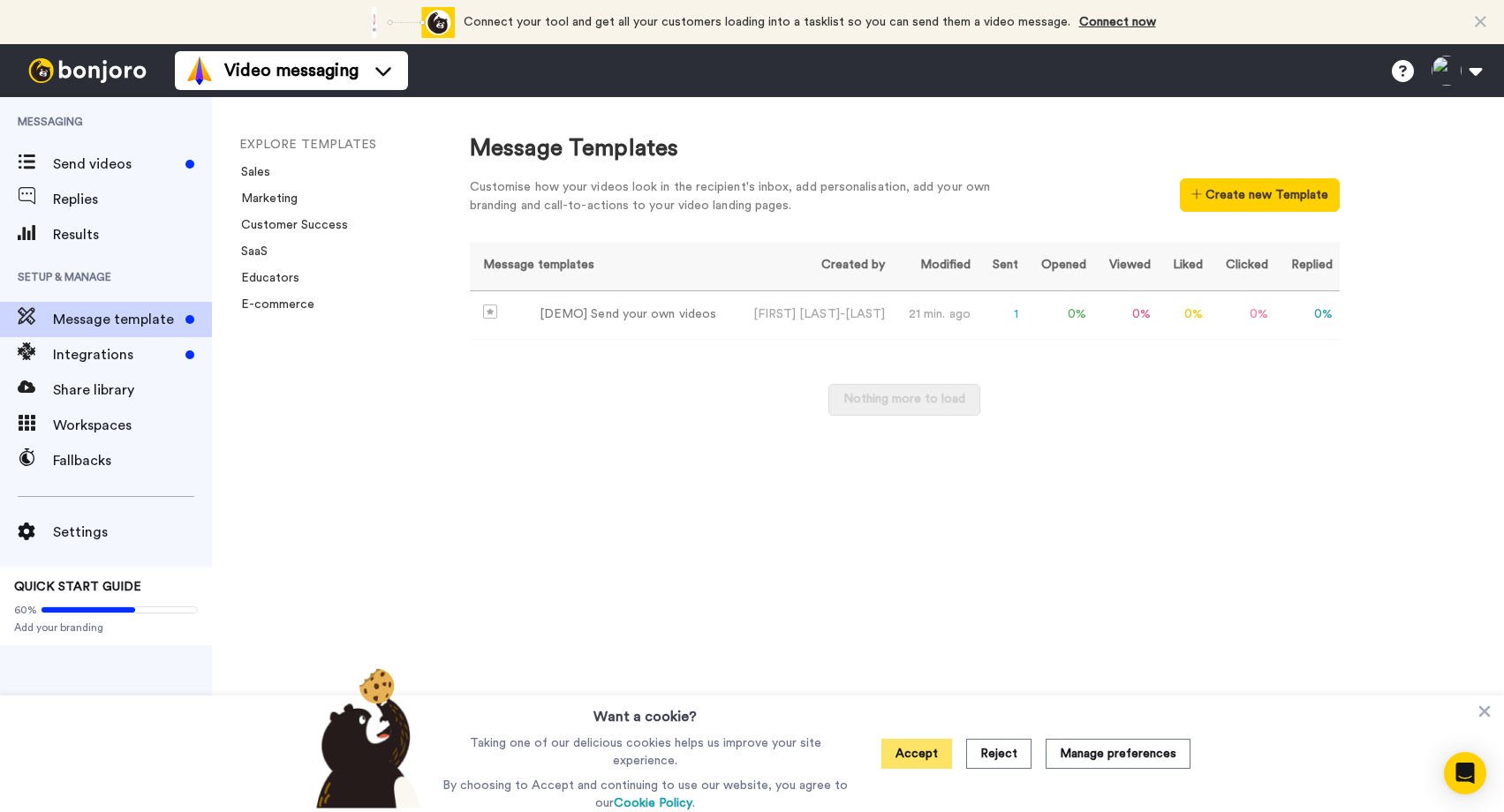 click on "Accept" at bounding box center (917, 754) 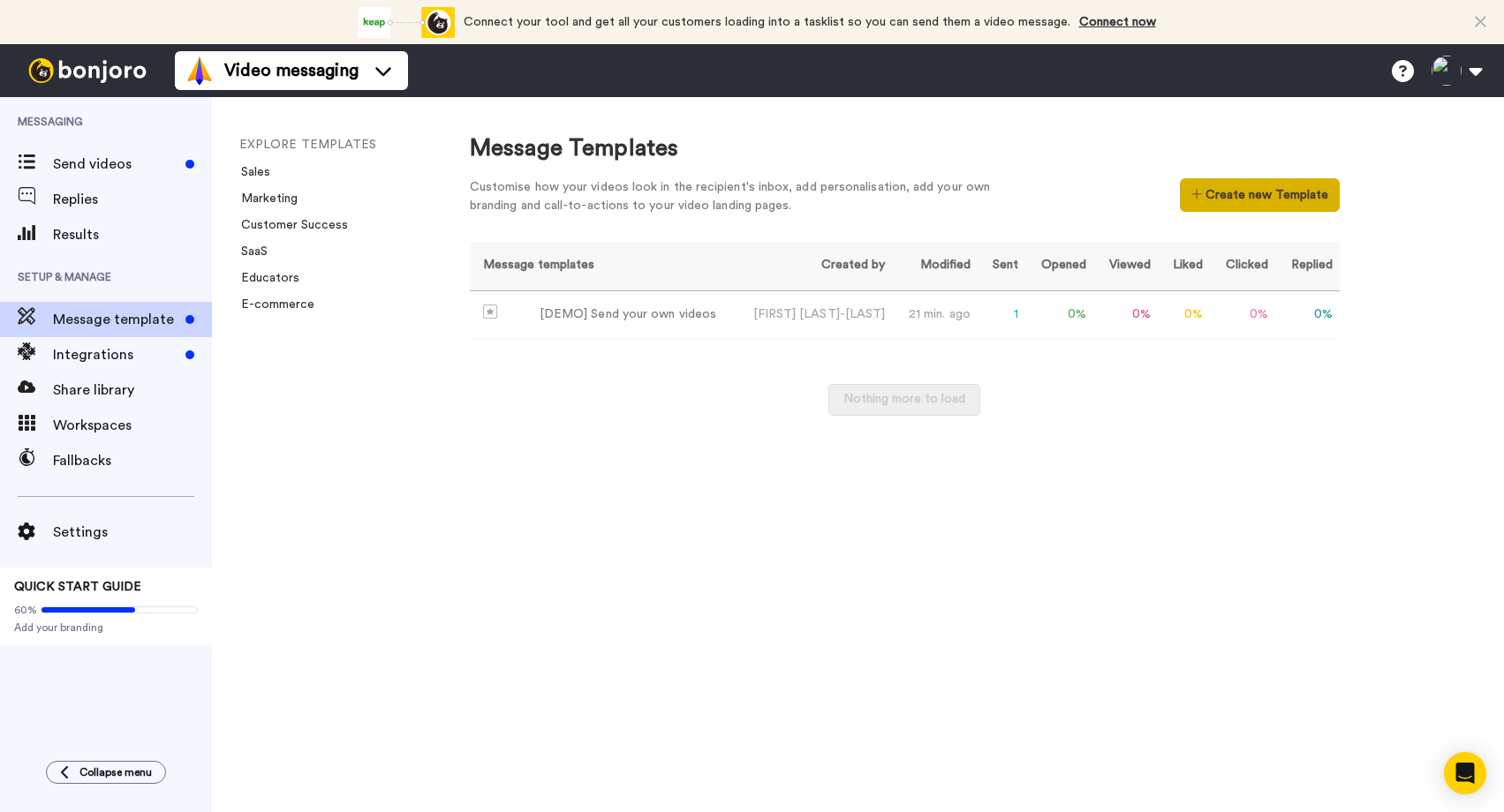 click on "Create new Template" at bounding box center [1259, 195] 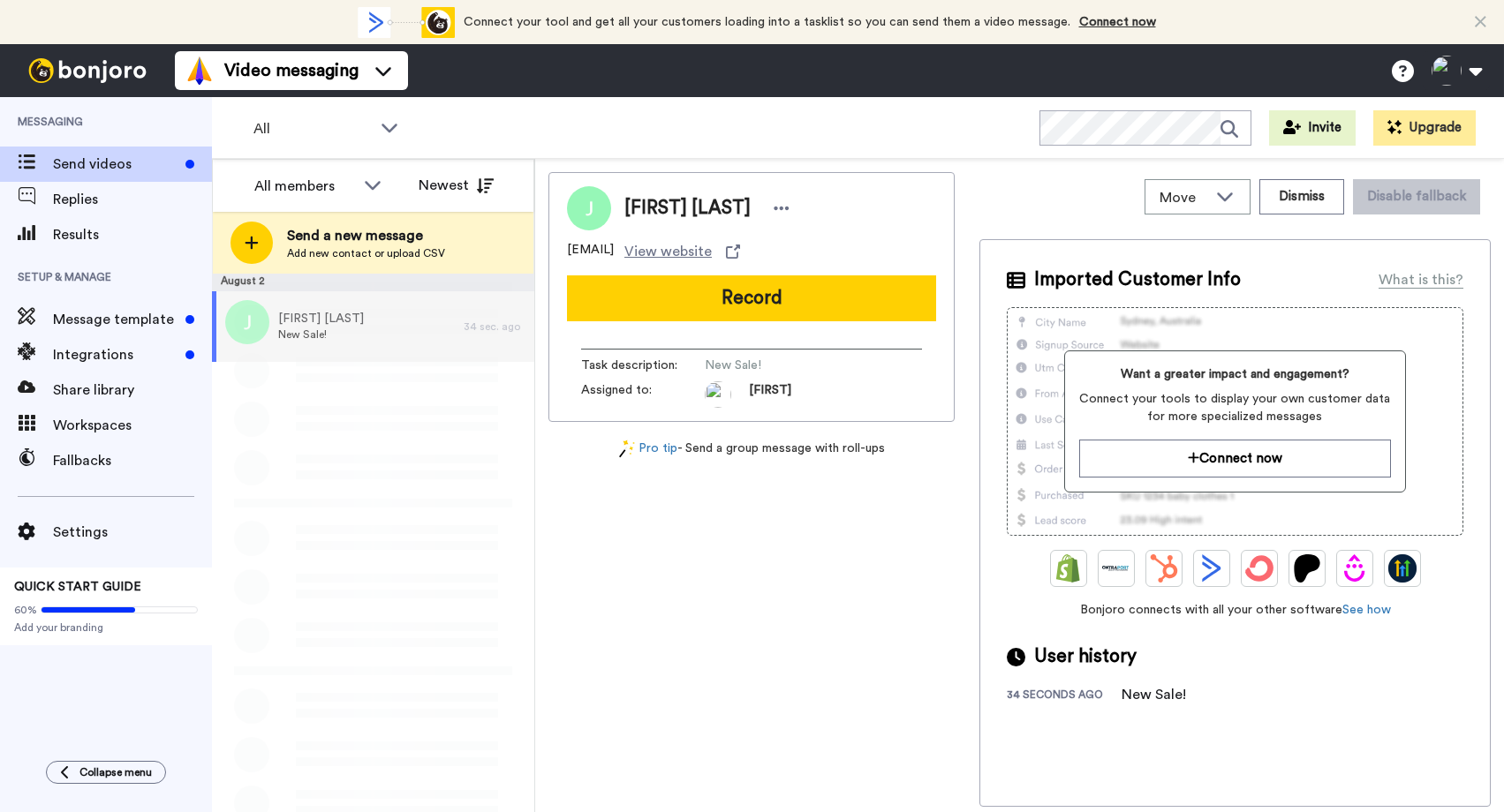 scroll, scrollTop: 0, scrollLeft: 0, axis: both 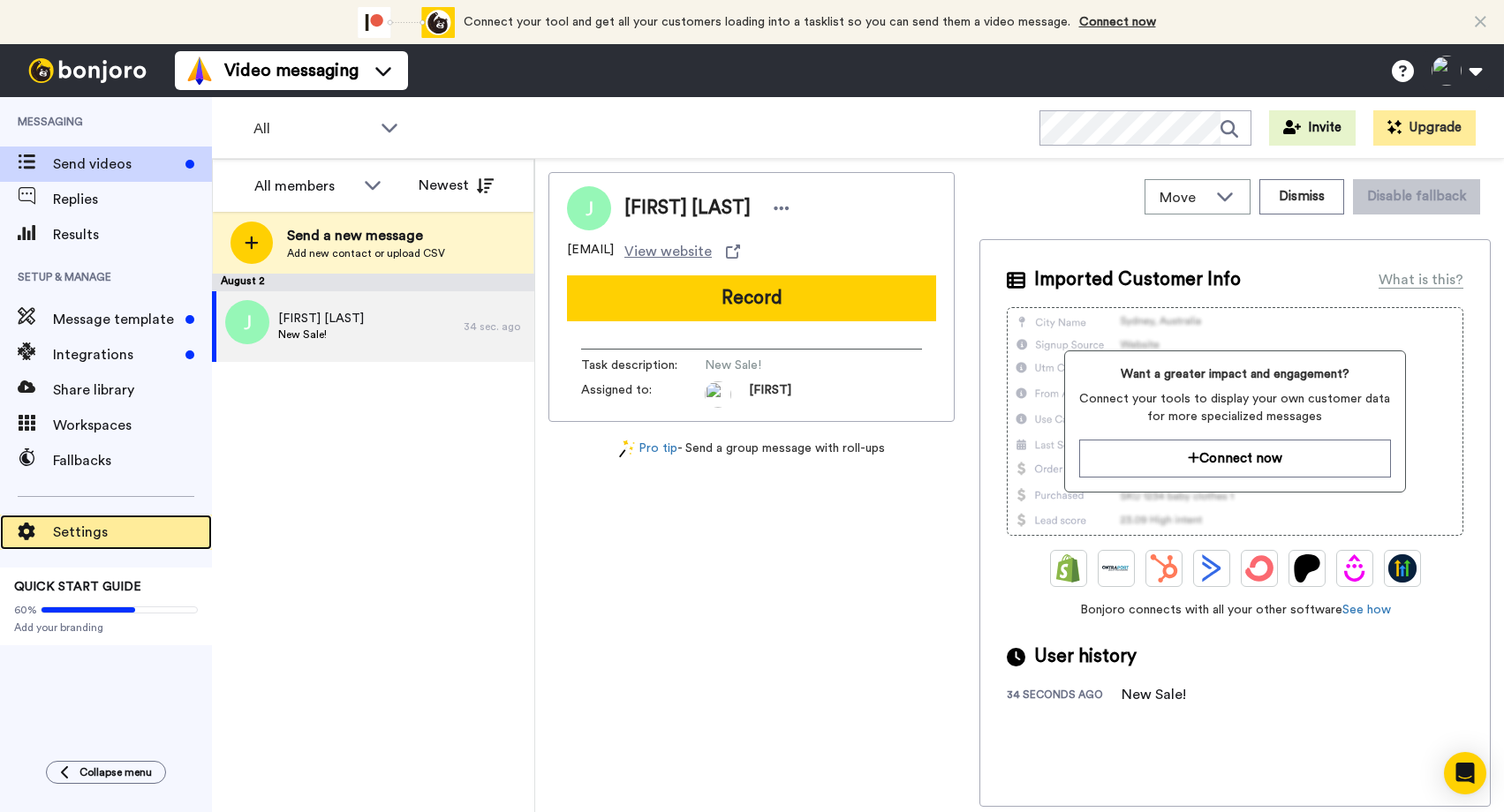 click on "Settings" at bounding box center [132, 532] 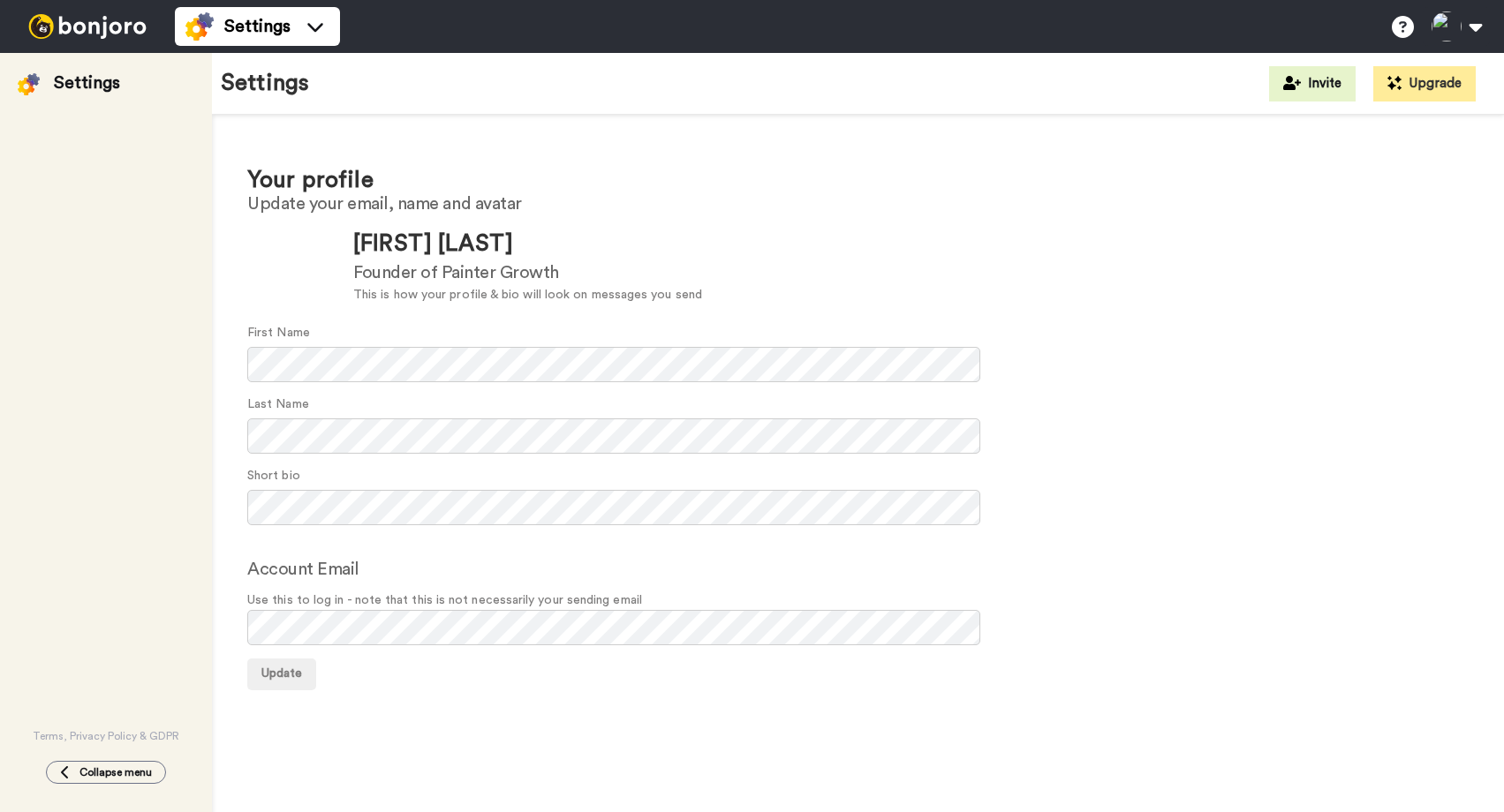 scroll, scrollTop: 0, scrollLeft: 0, axis: both 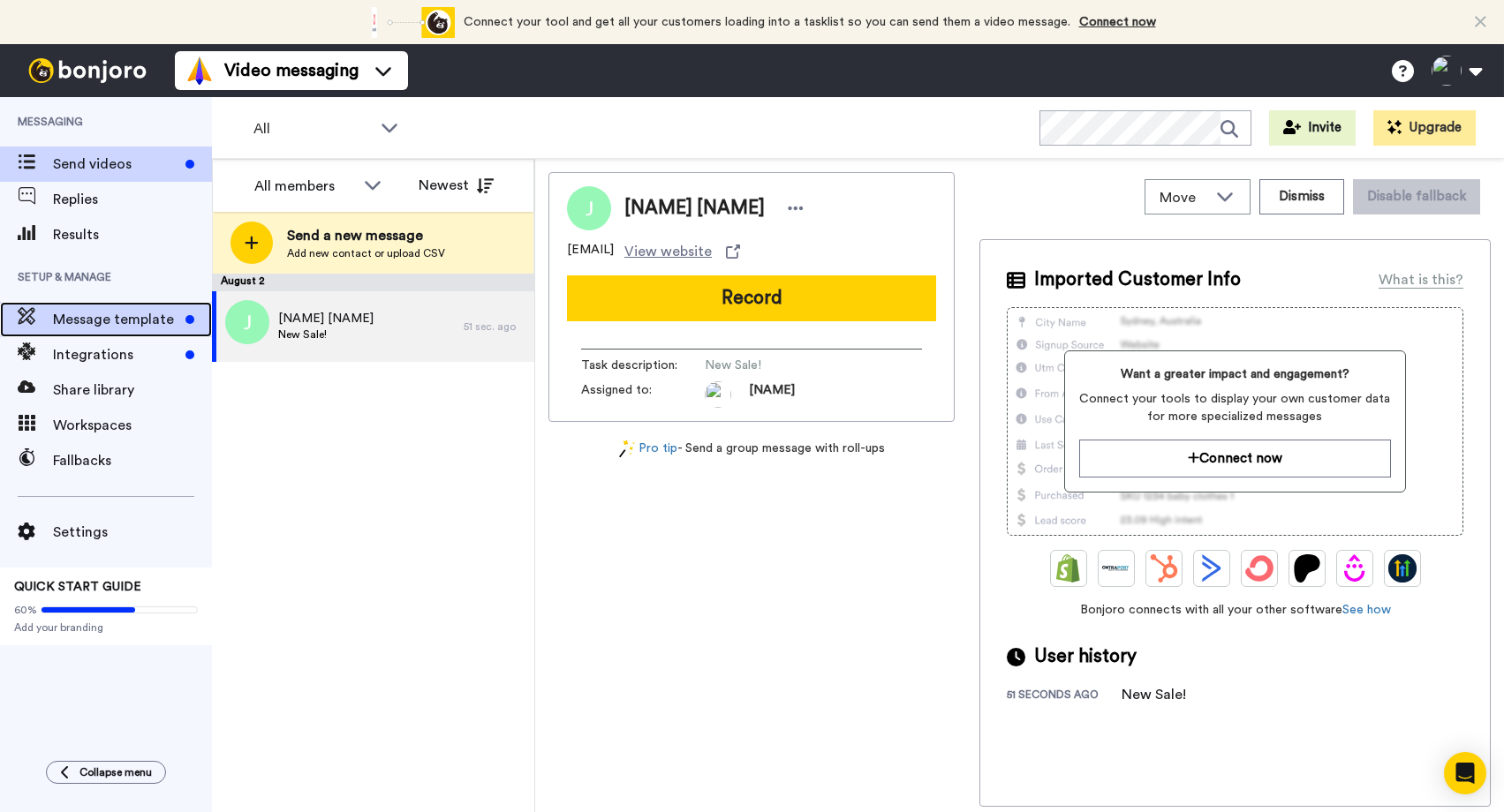 click on "Message template" at bounding box center [116, 320] 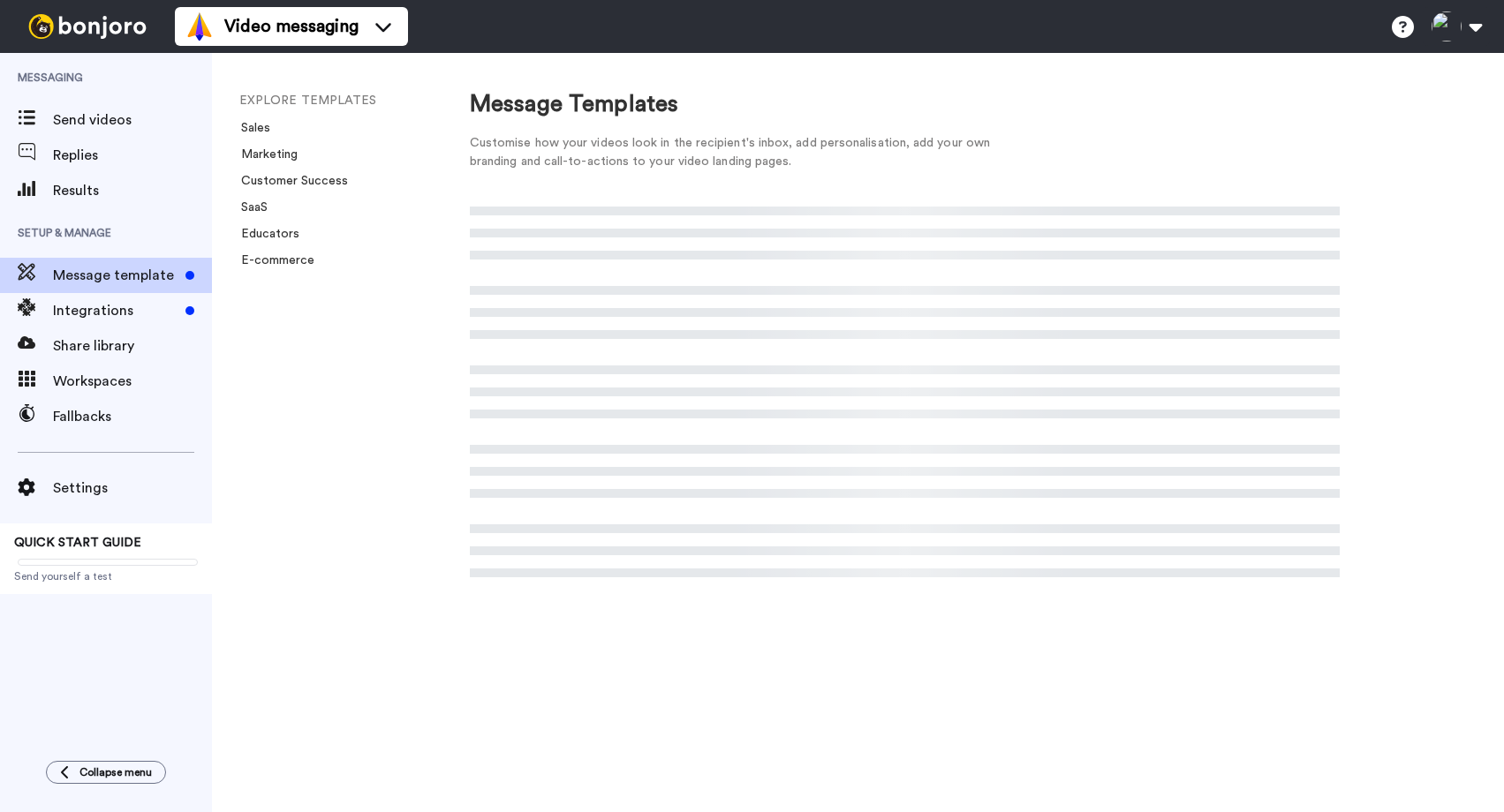 scroll, scrollTop: 0, scrollLeft: 0, axis: both 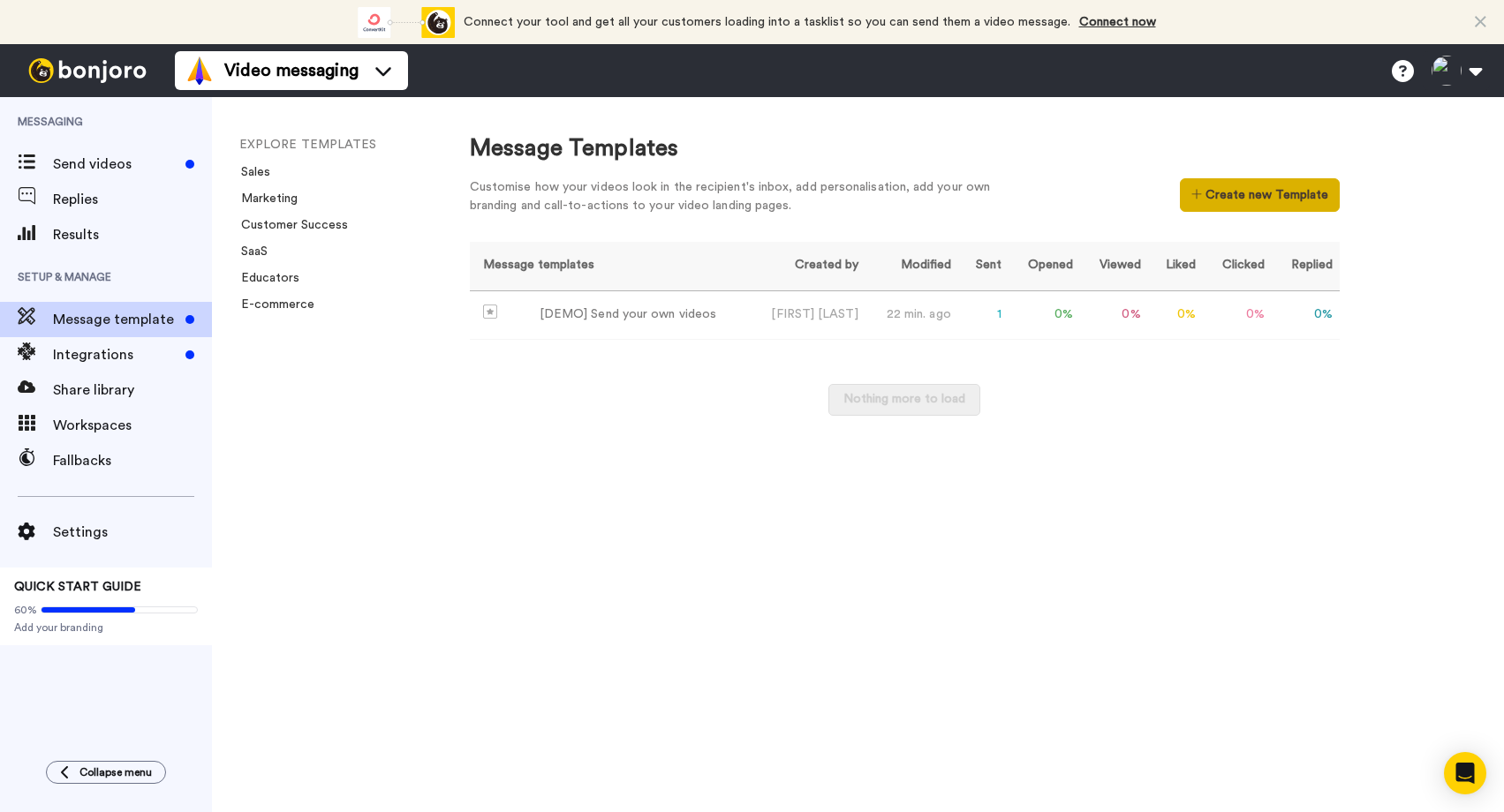 click on "Create new Template" at bounding box center (1259, 195) 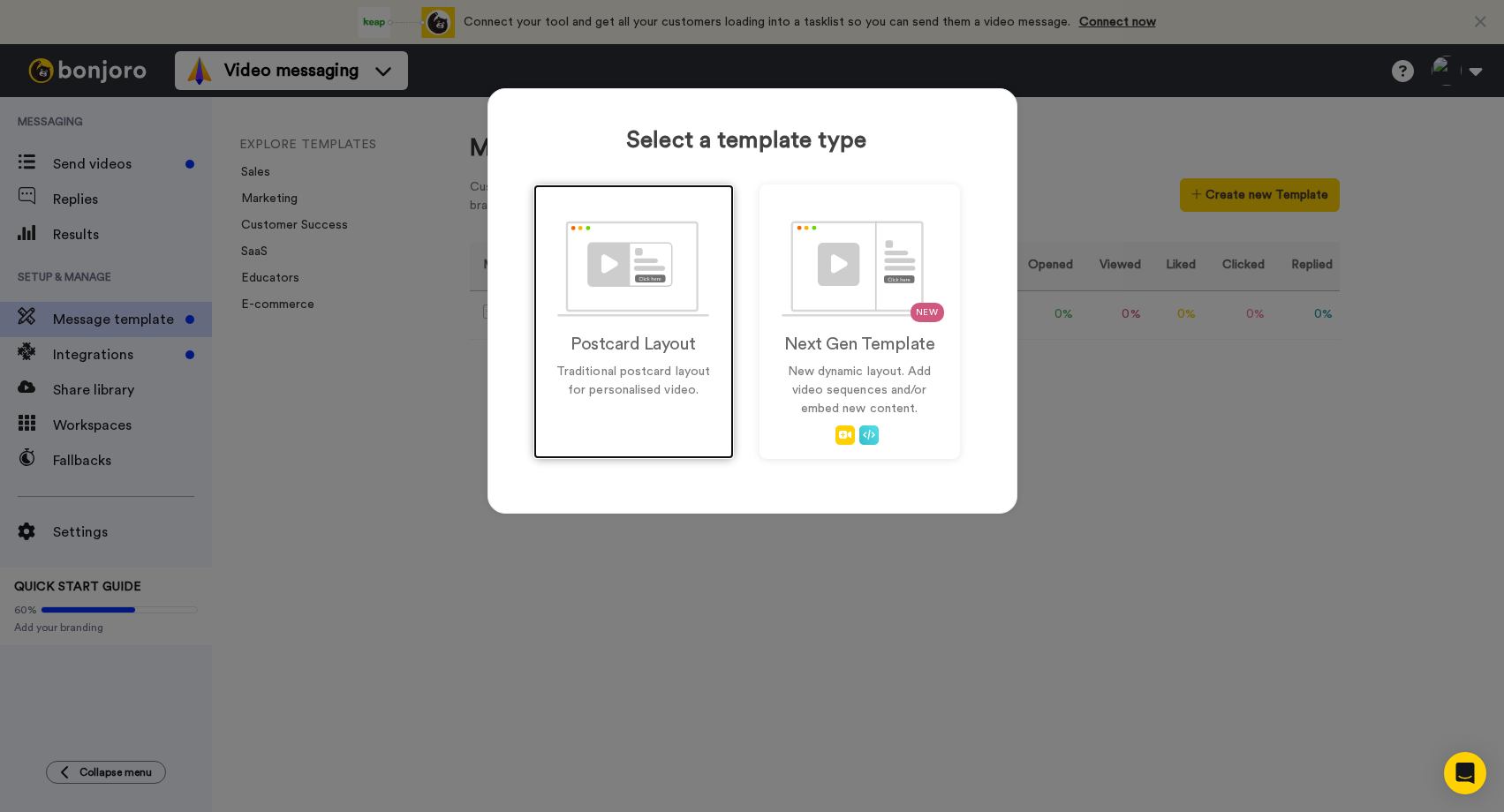 click at bounding box center (633, 268) 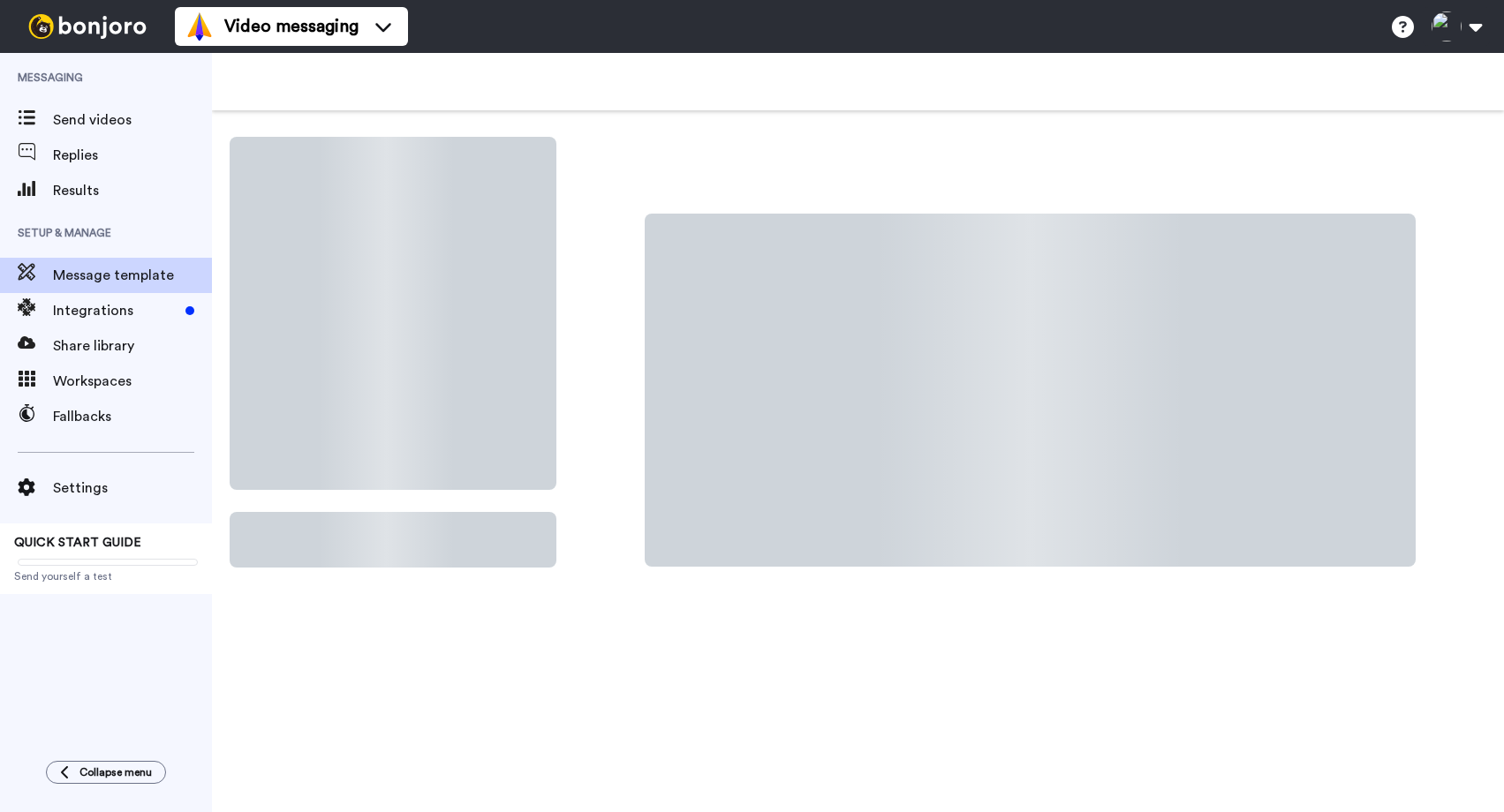 scroll, scrollTop: 0, scrollLeft: 0, axis: both 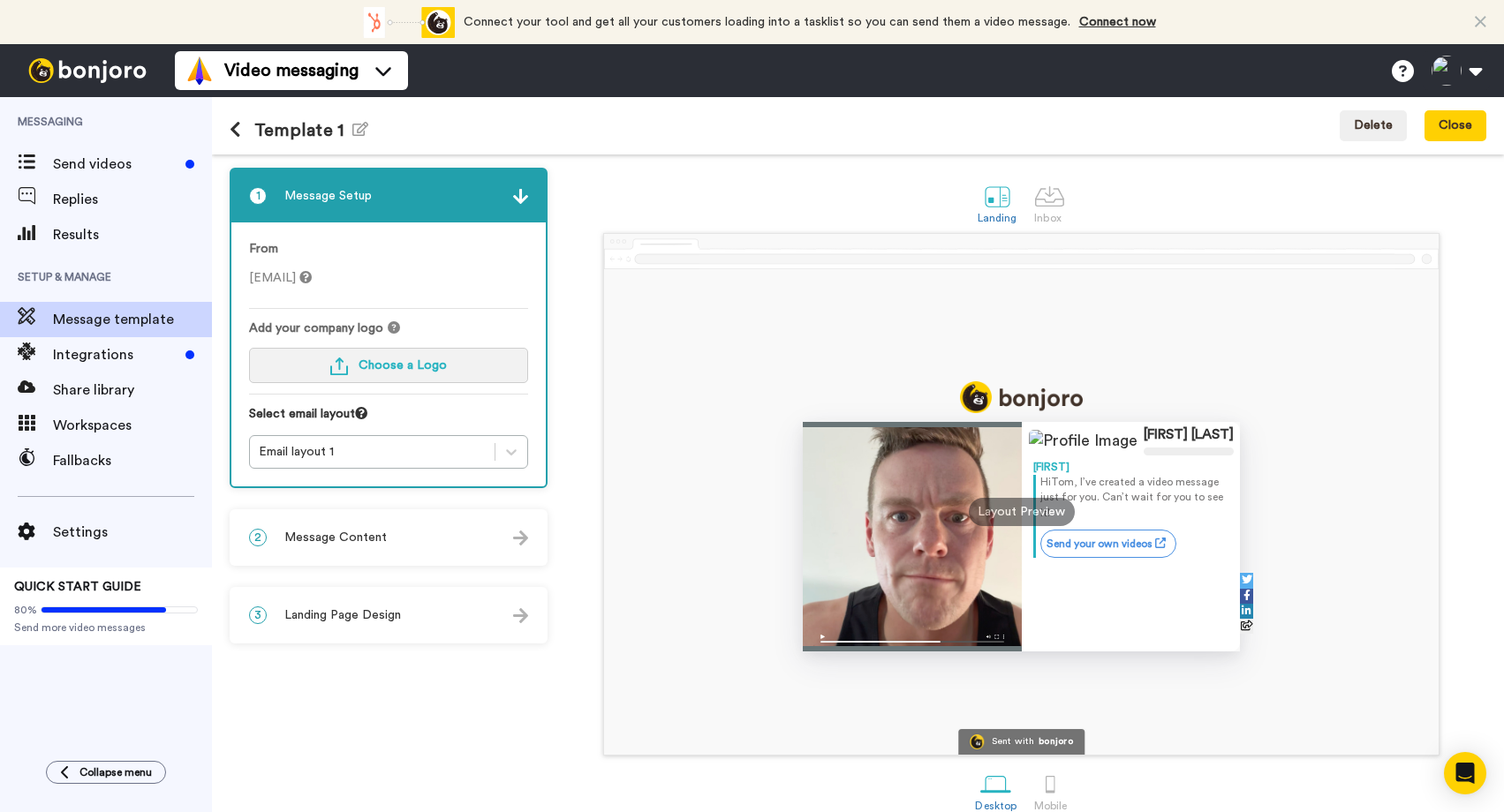 click on "Choose a Logo" at bounding box center [403, 365] 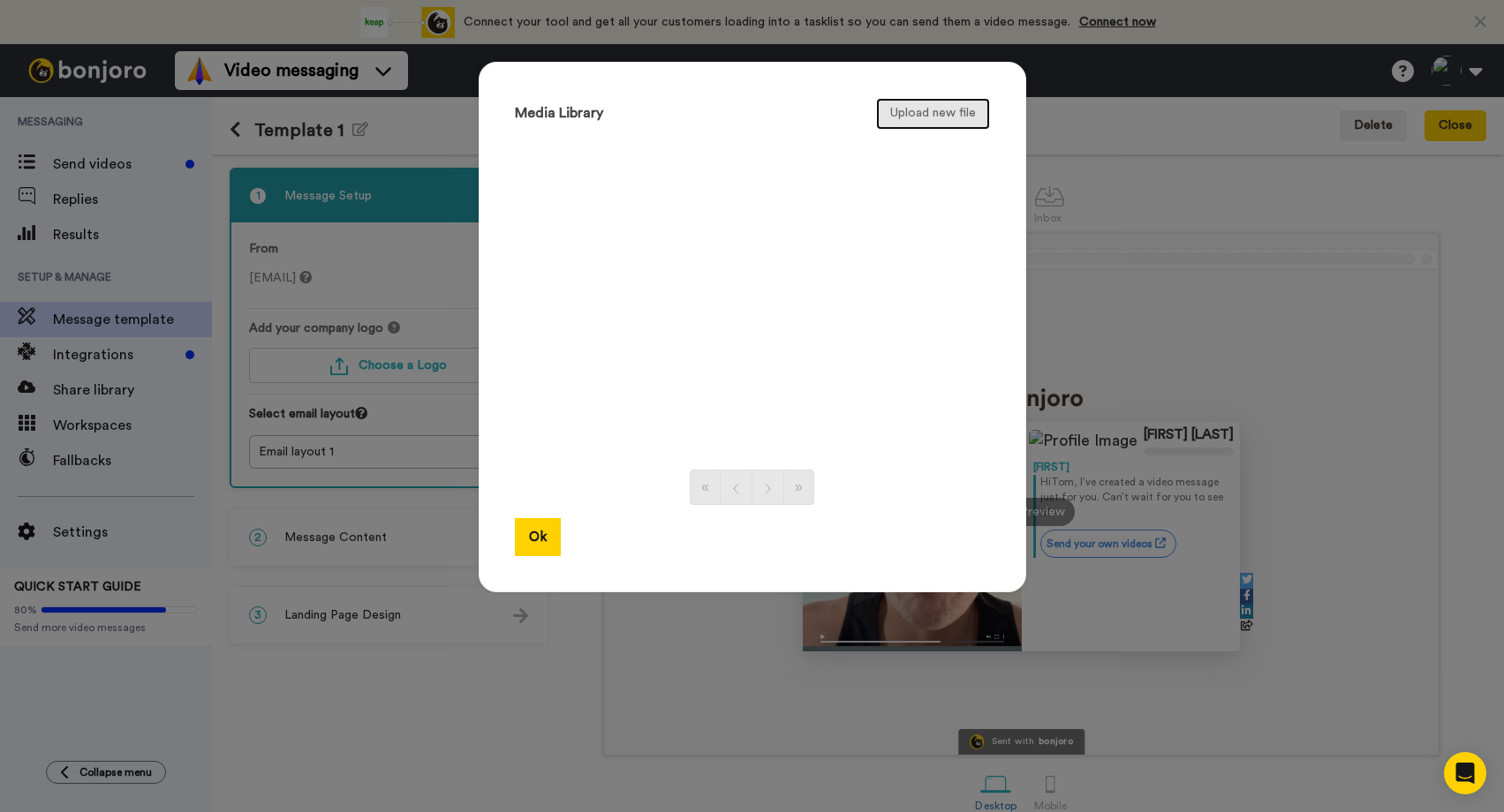 click on "Upload new file" at bounding box center [933, 114] 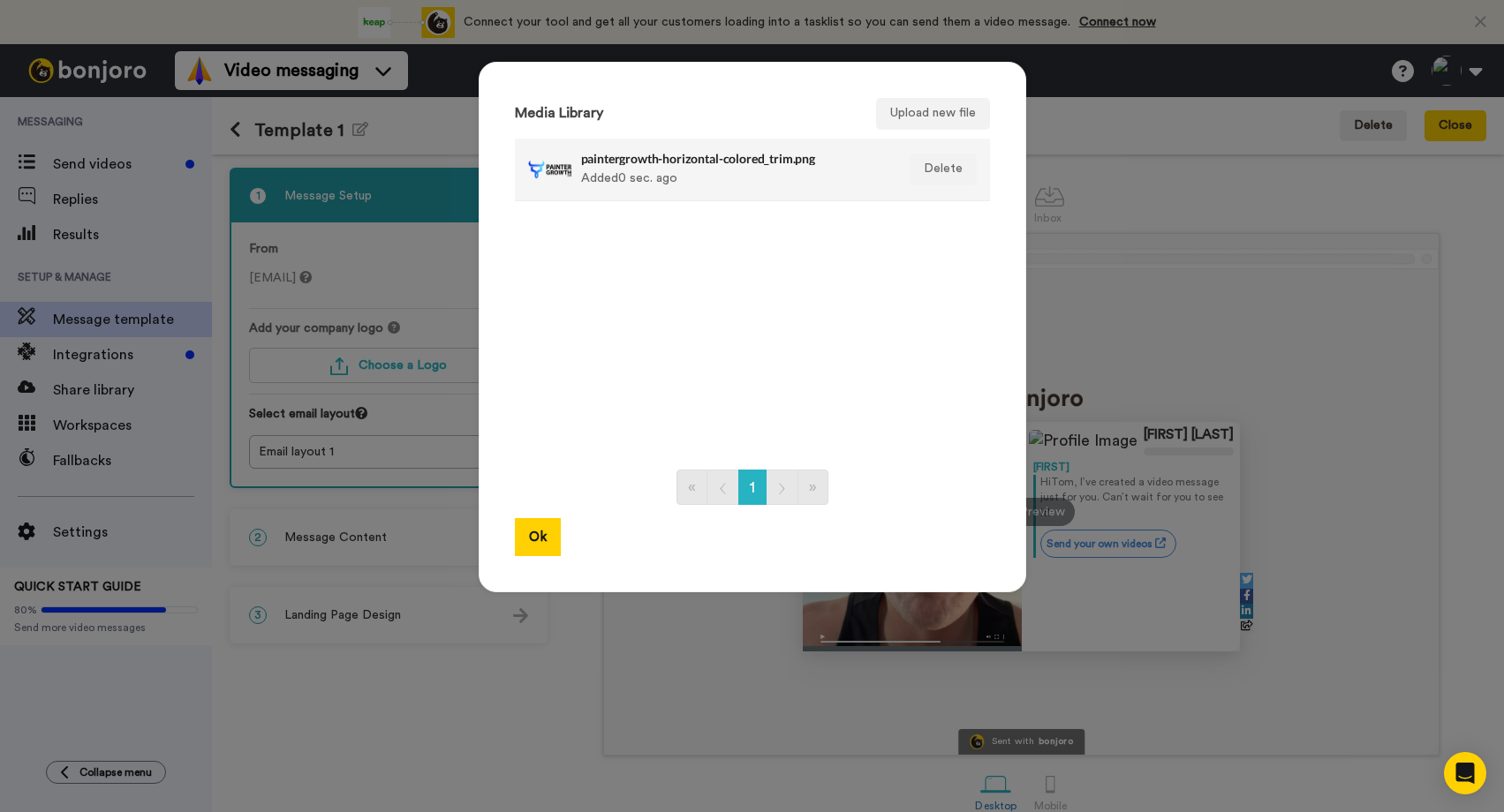 click at bounding box center (550, 169) 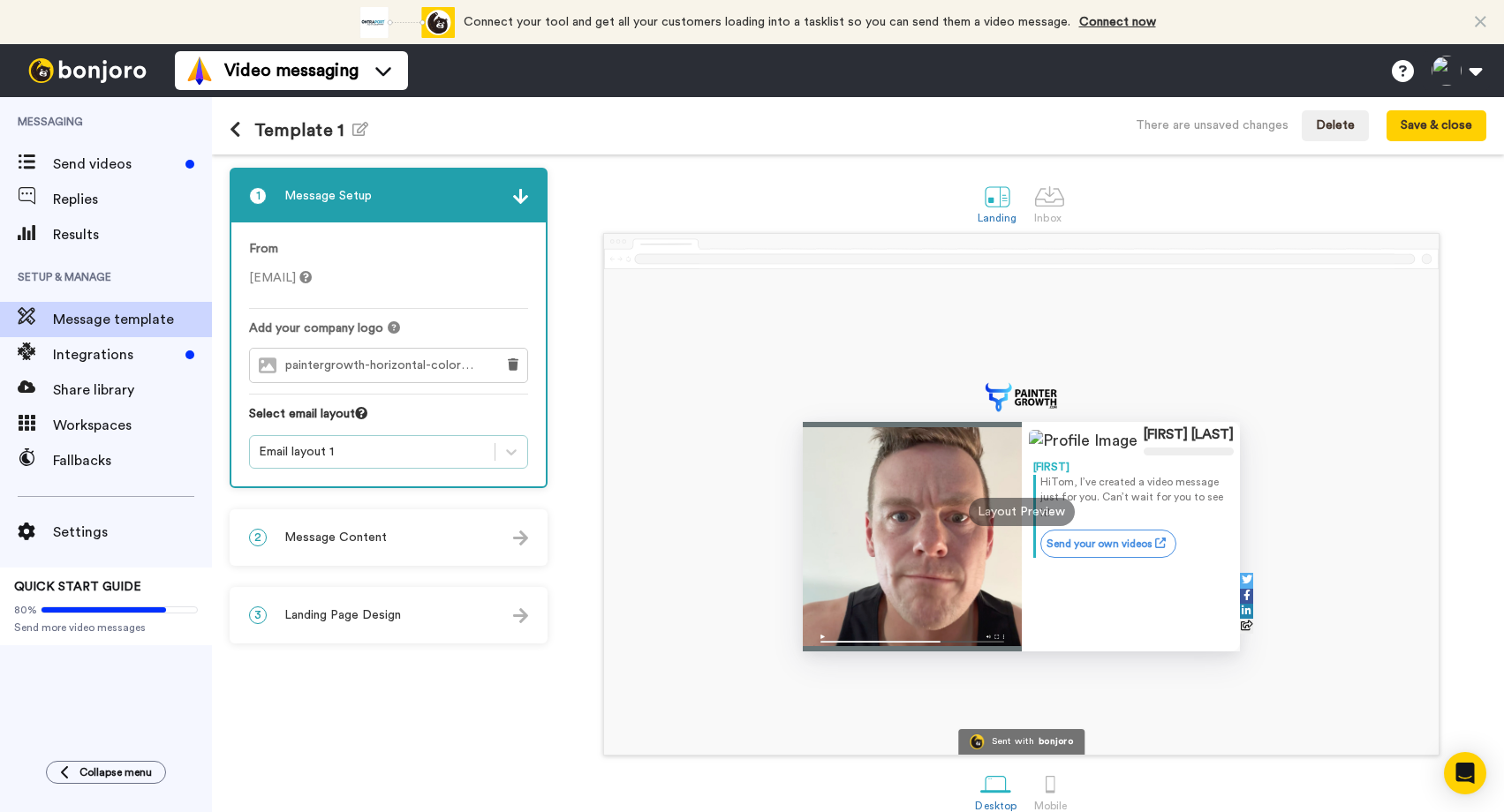 click on "Email layout 1" at bounding box center [372, 452] 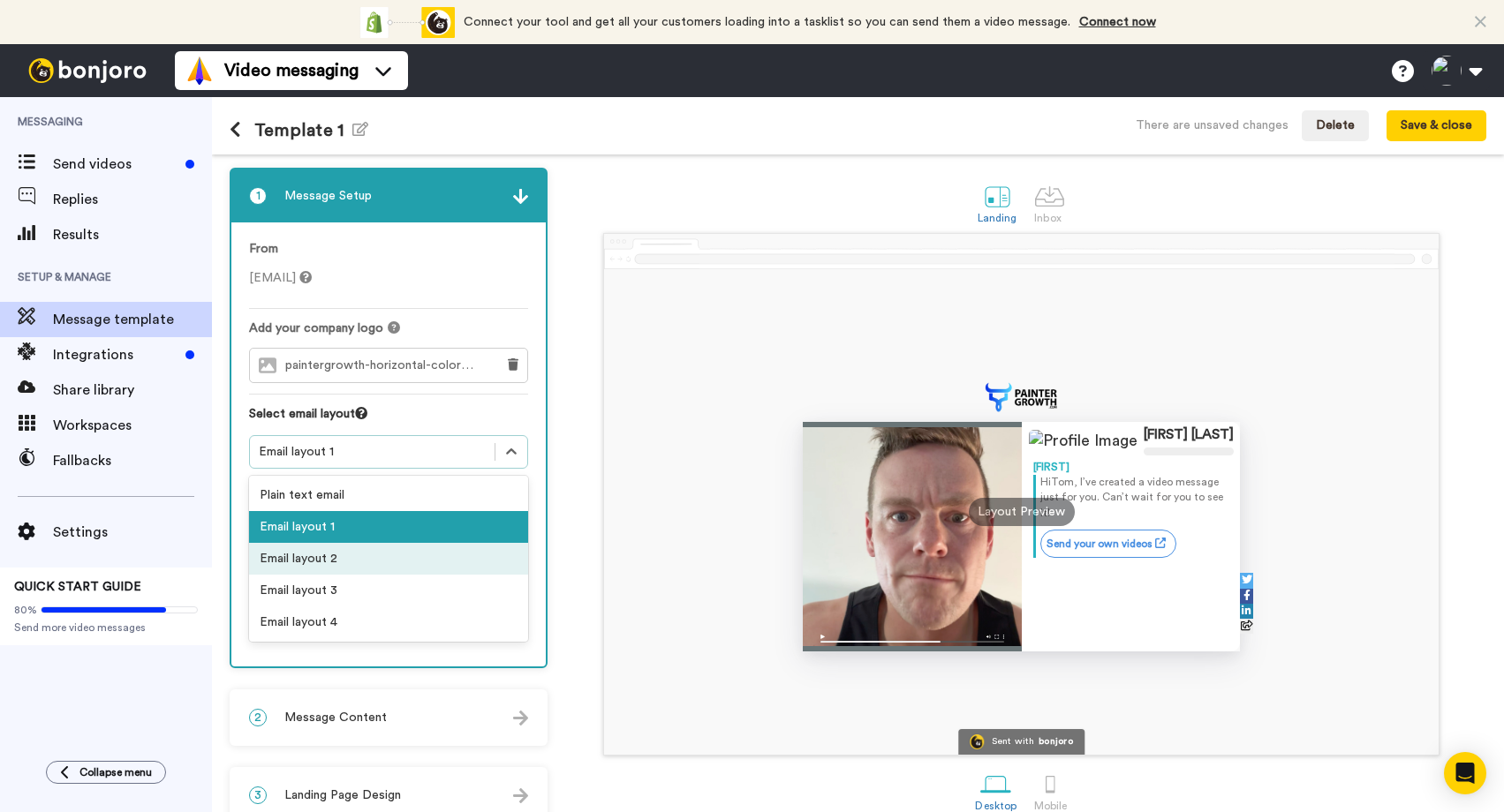 click on "Email layout 2" at bounding box center (389, 559) 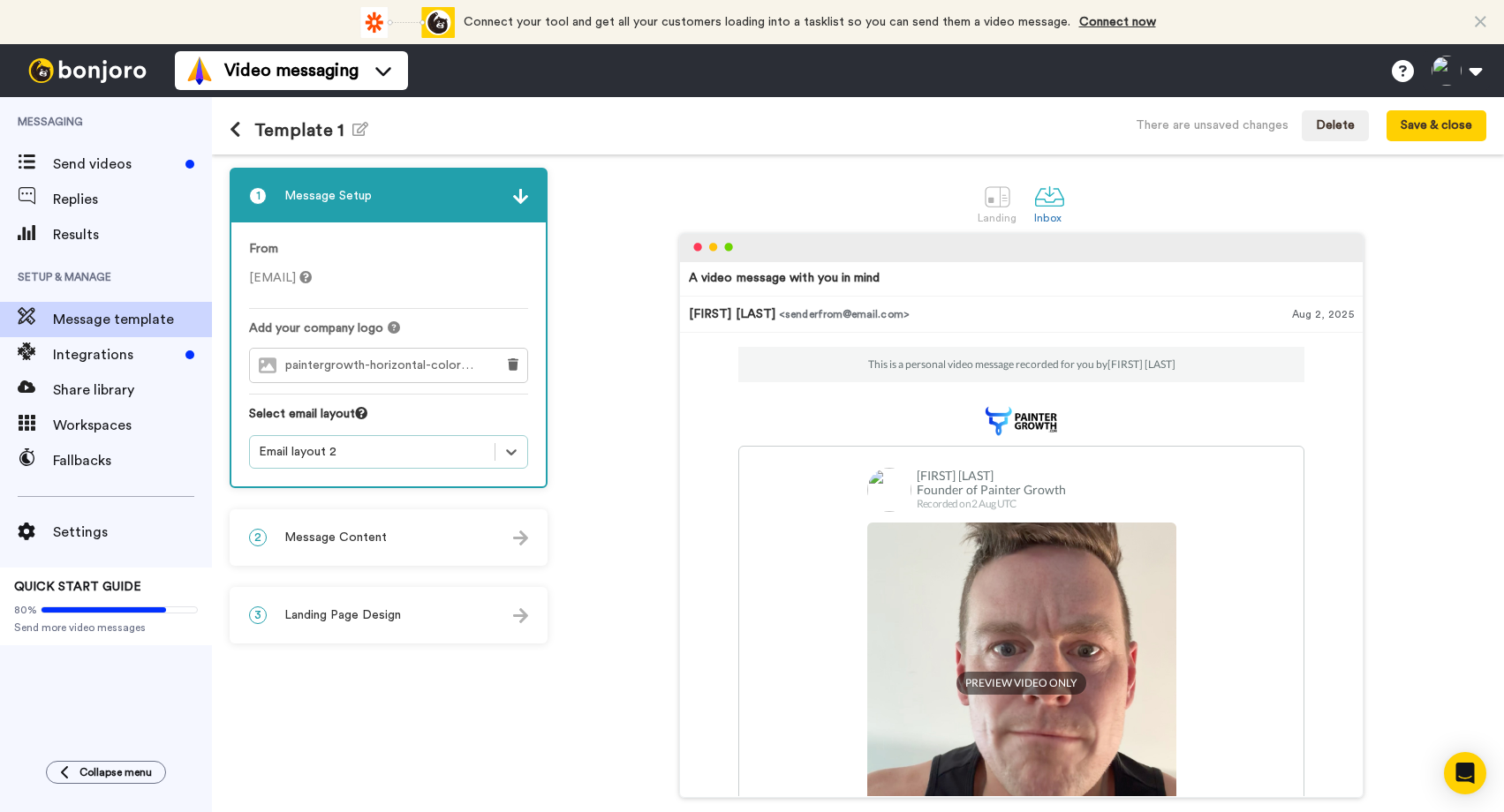 click on "Email layout 2" at bounding box center (372, 452) 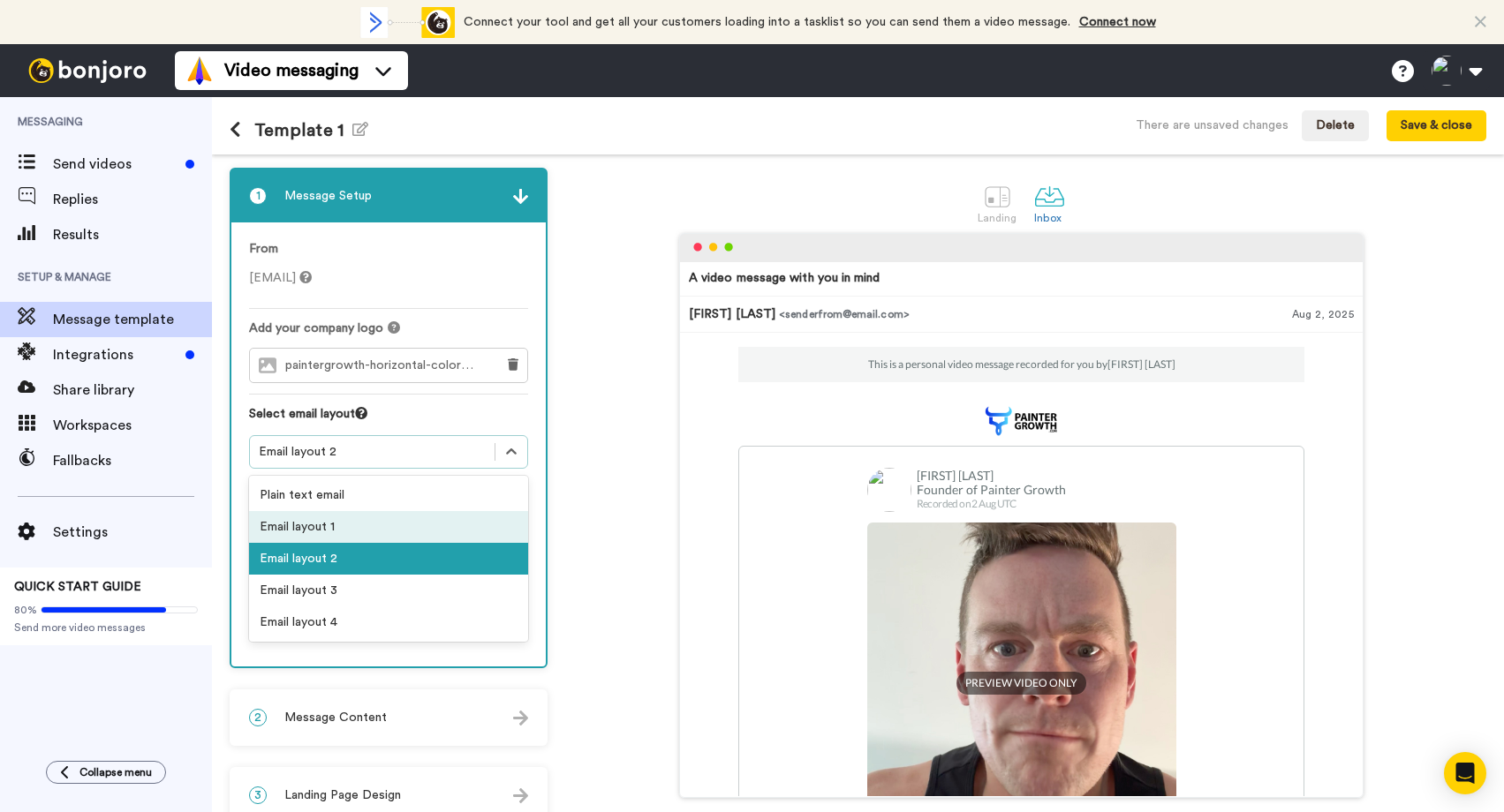 click on "Email layout 1" at bounding box center (389, 527) 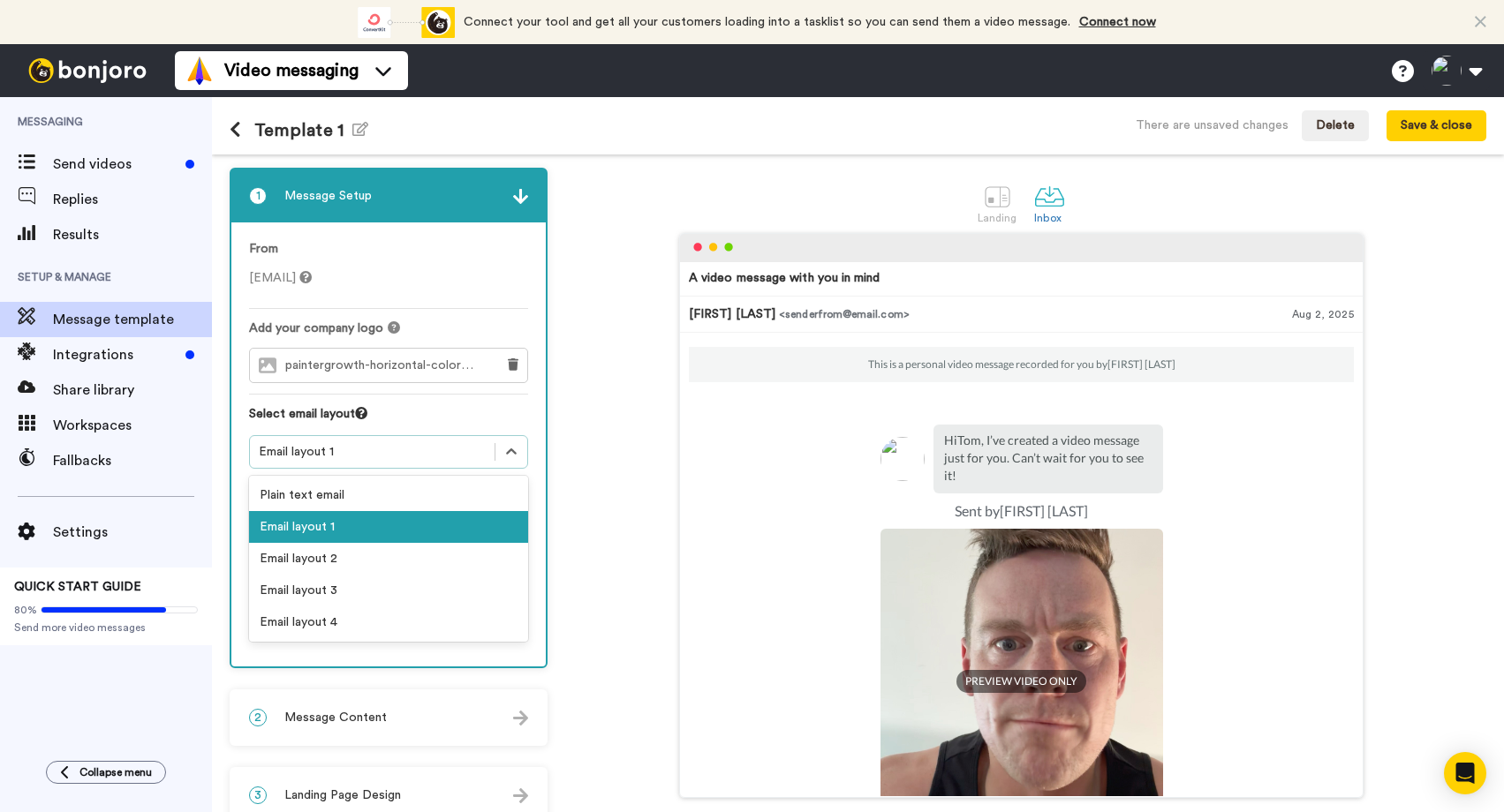 click on "Email layout 1" at bounding box center [372, 452] 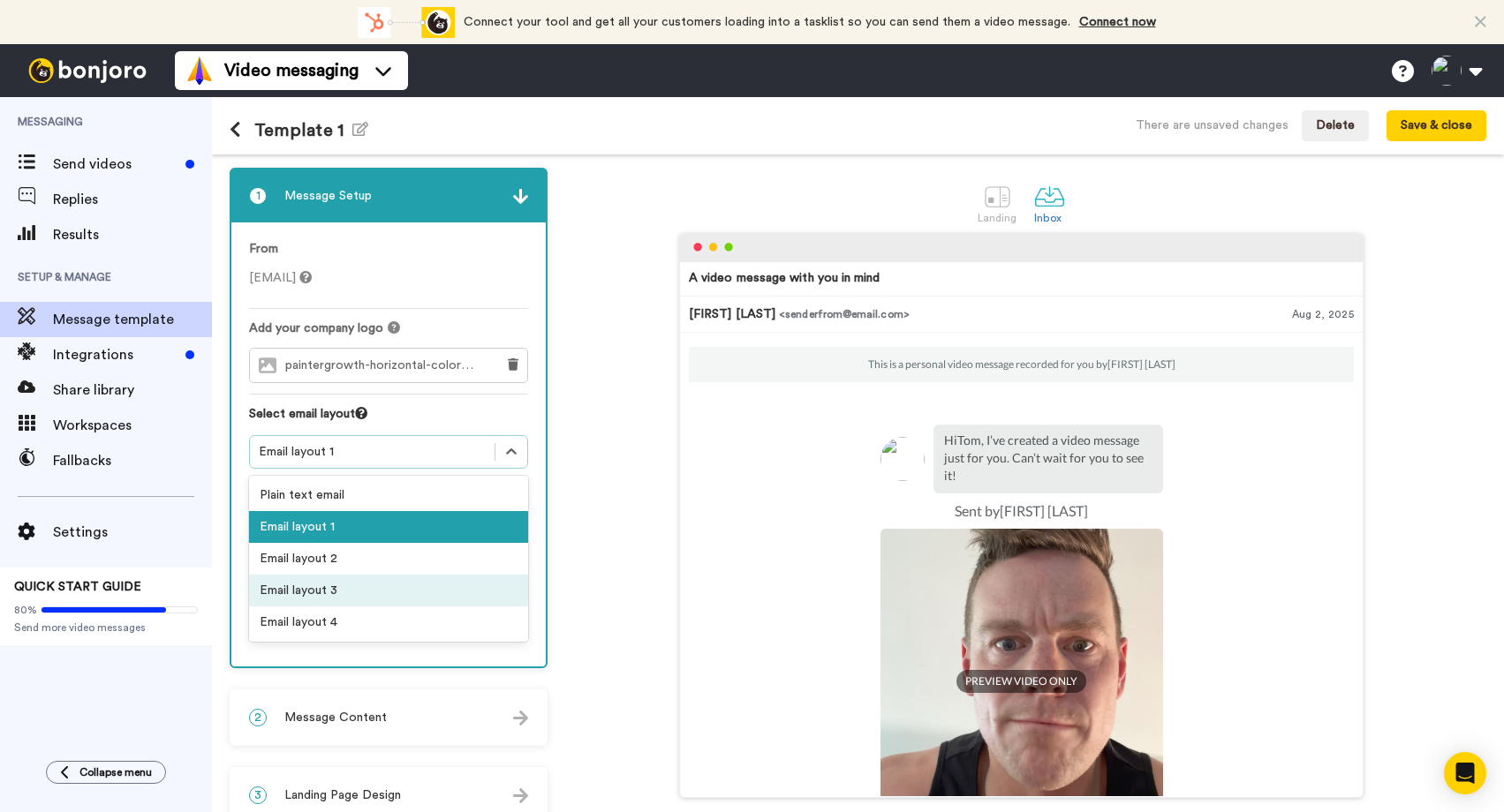 click on "Email layout 3" at bounding box center [389, 590] 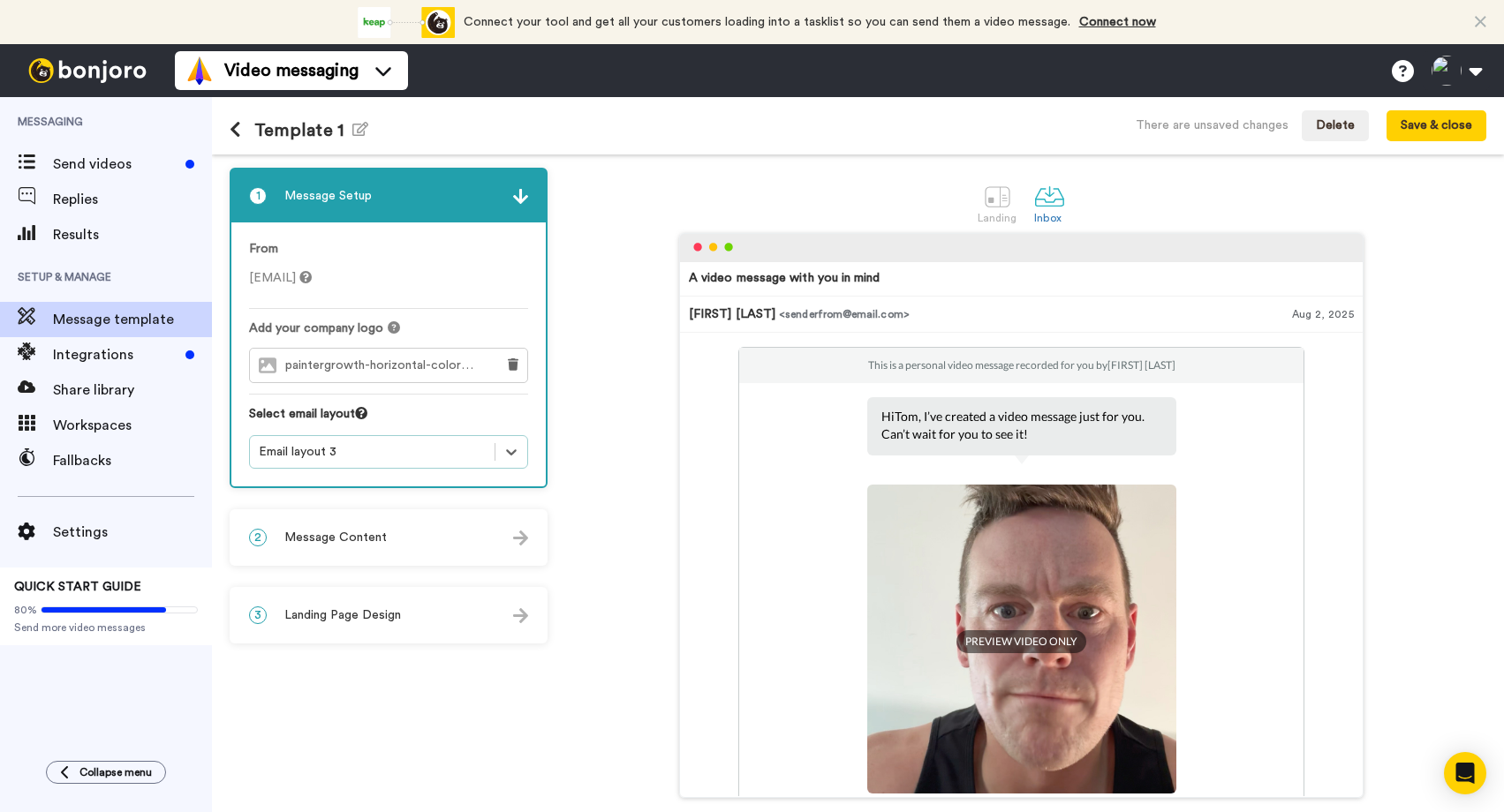 click on "Email layout 3" at bounding box center [372, 452] 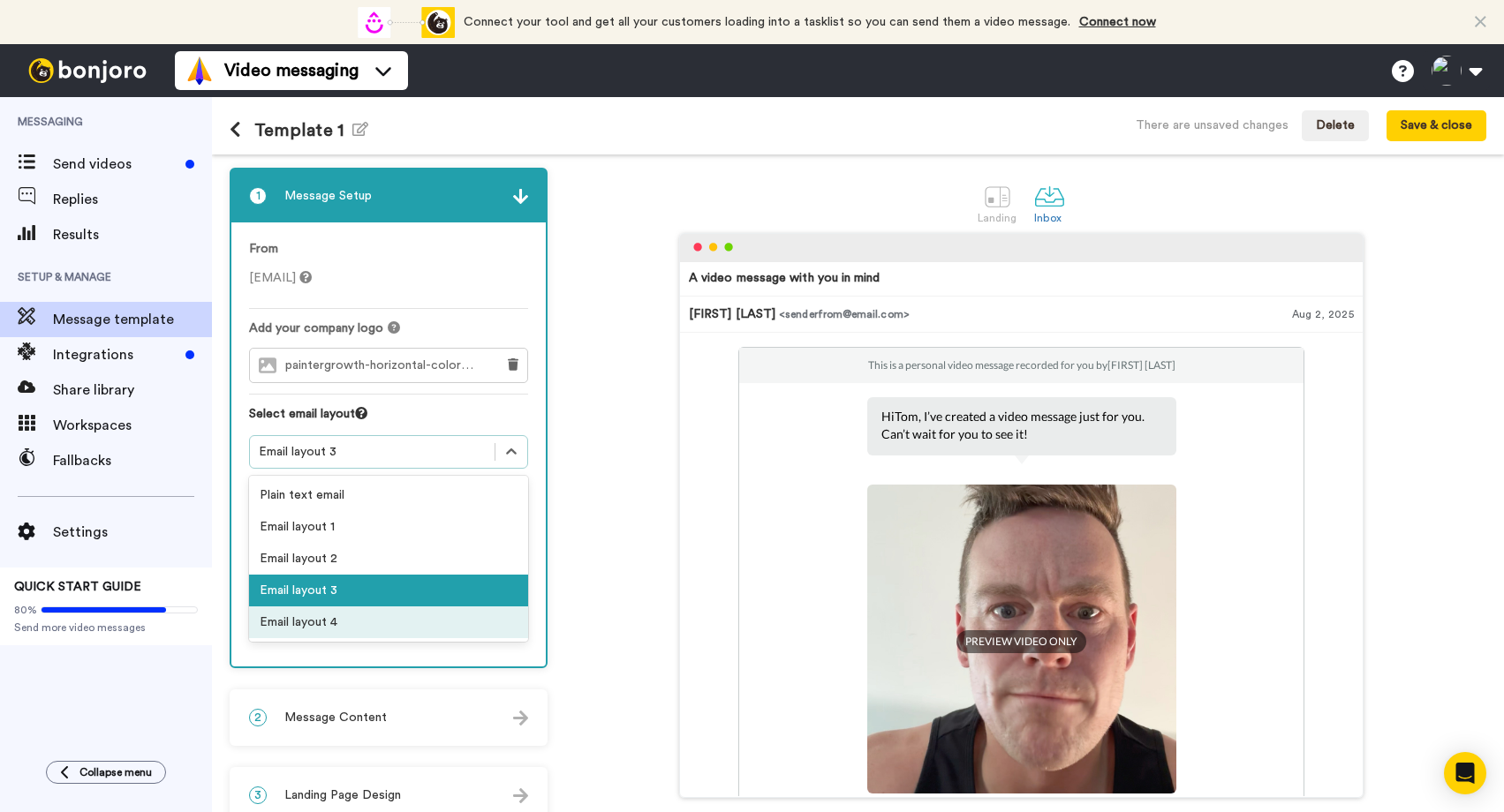 click on "Email layout 4" at bounding box center [389, 622] 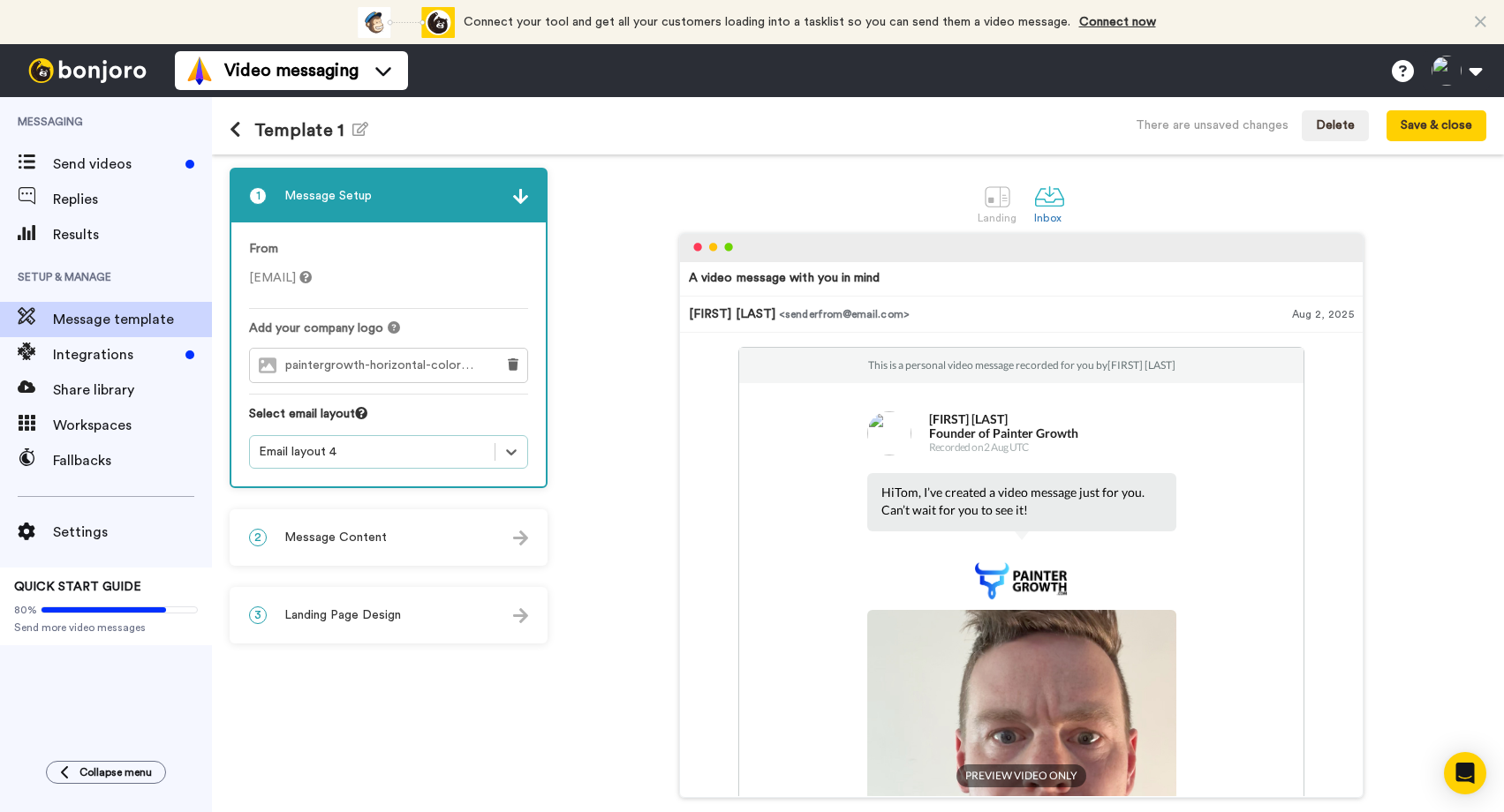 click on "Email layout 4" at bounding box center [372, 452] 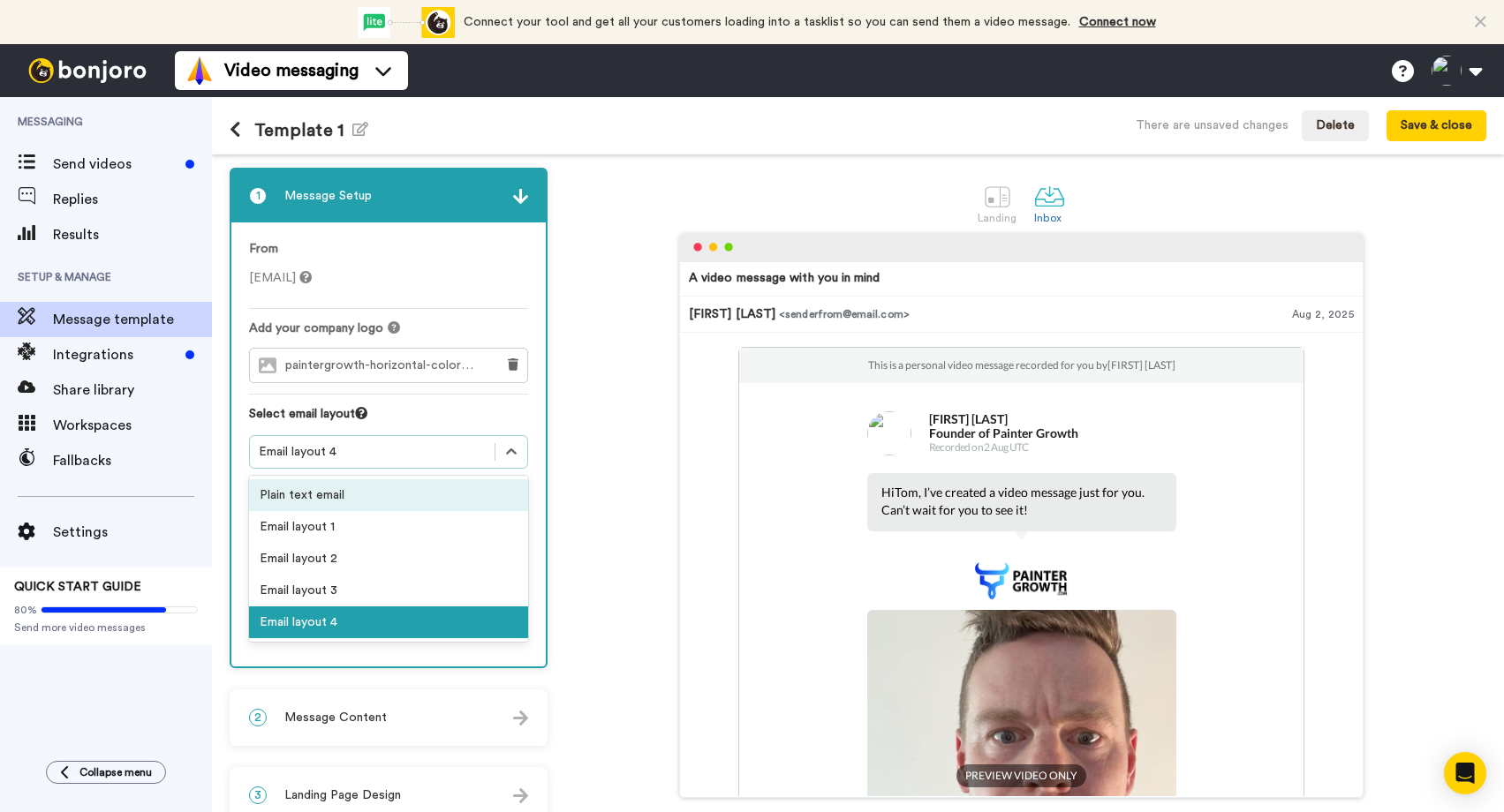 click on "Email layout 1" at bounding box center (389, 527) 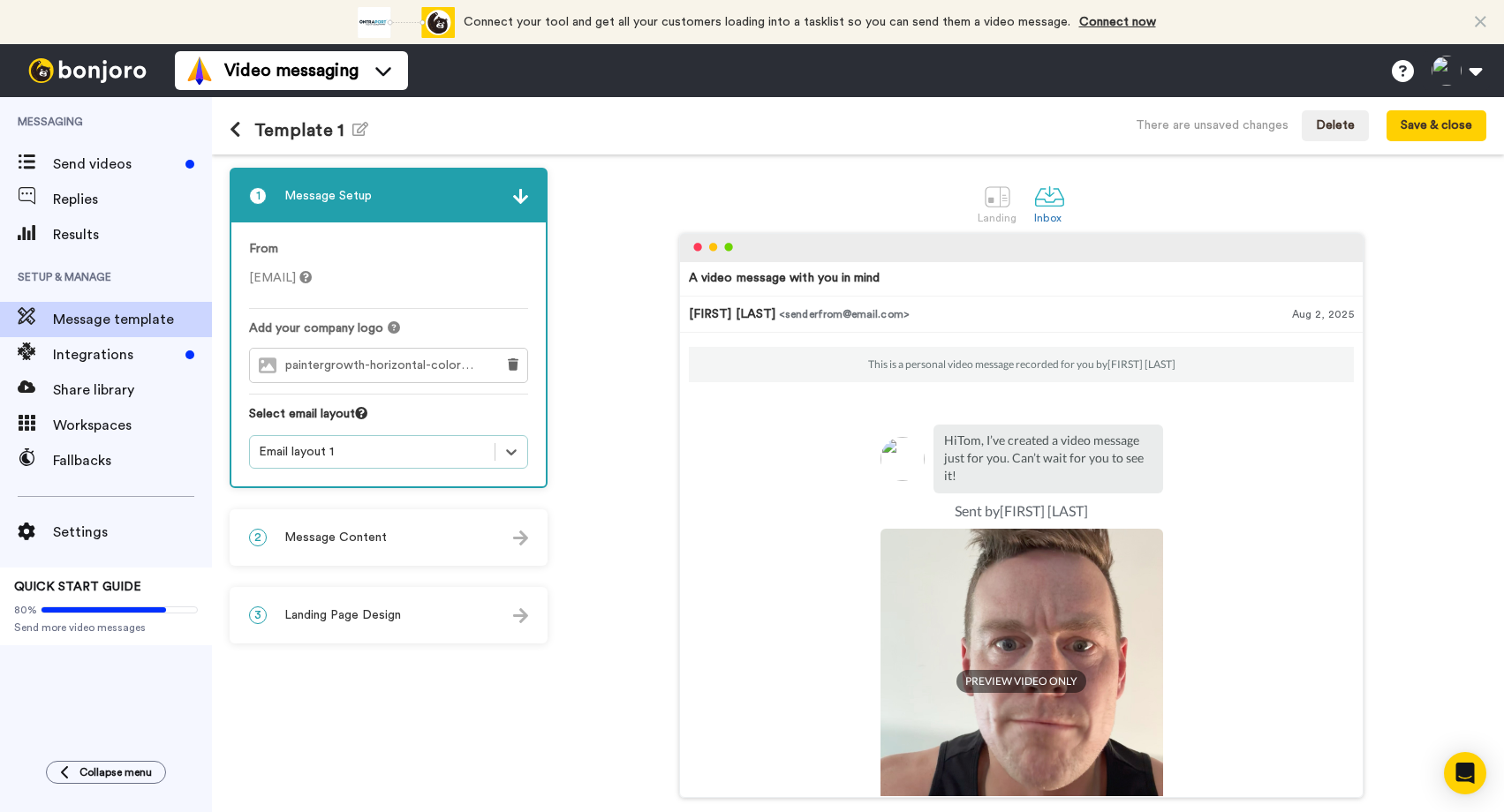 click on "Email layout 1" at bounding box center [372, 452] 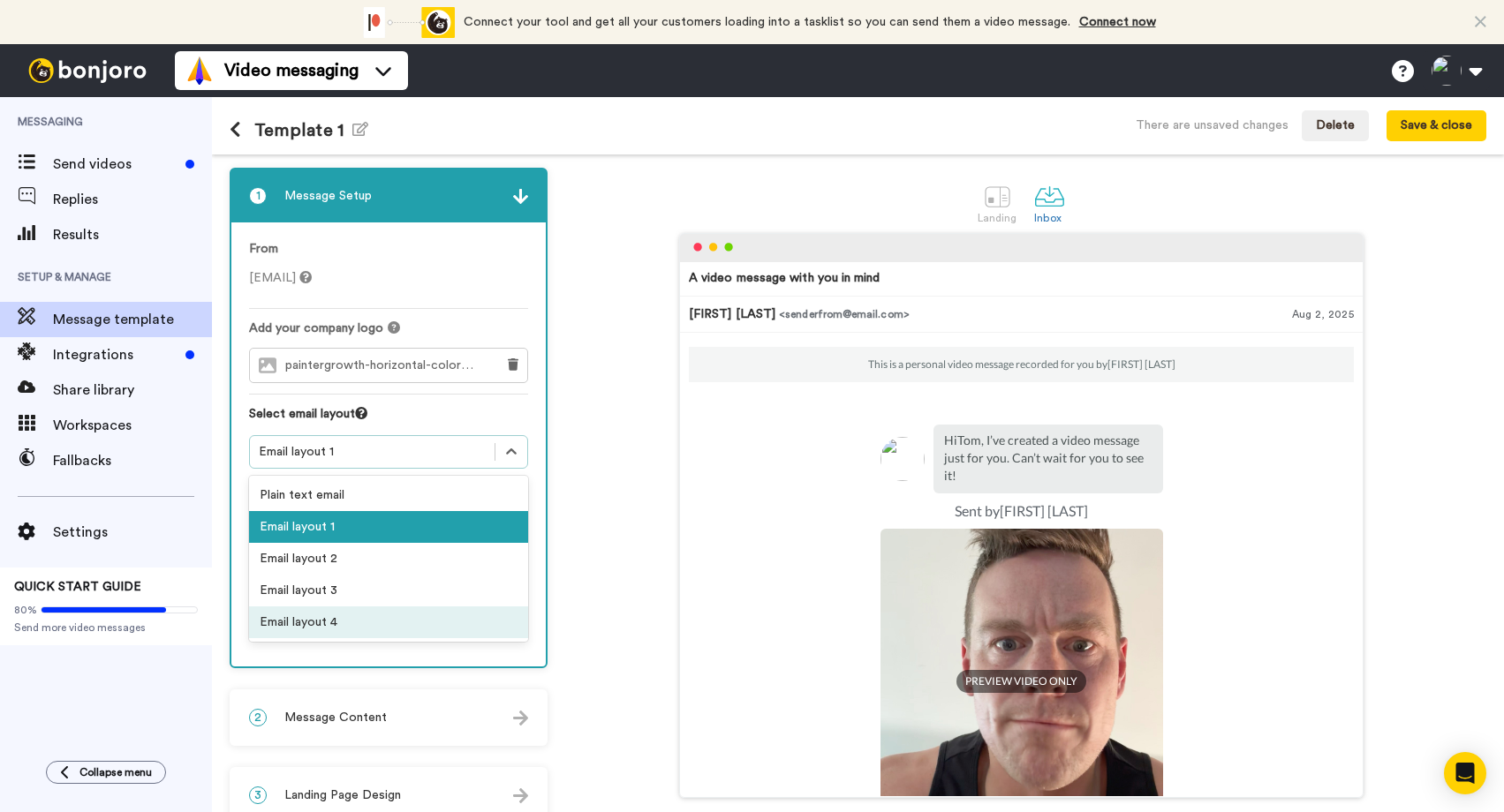 click on "Email layout 4" at bounding box center (389, 622) 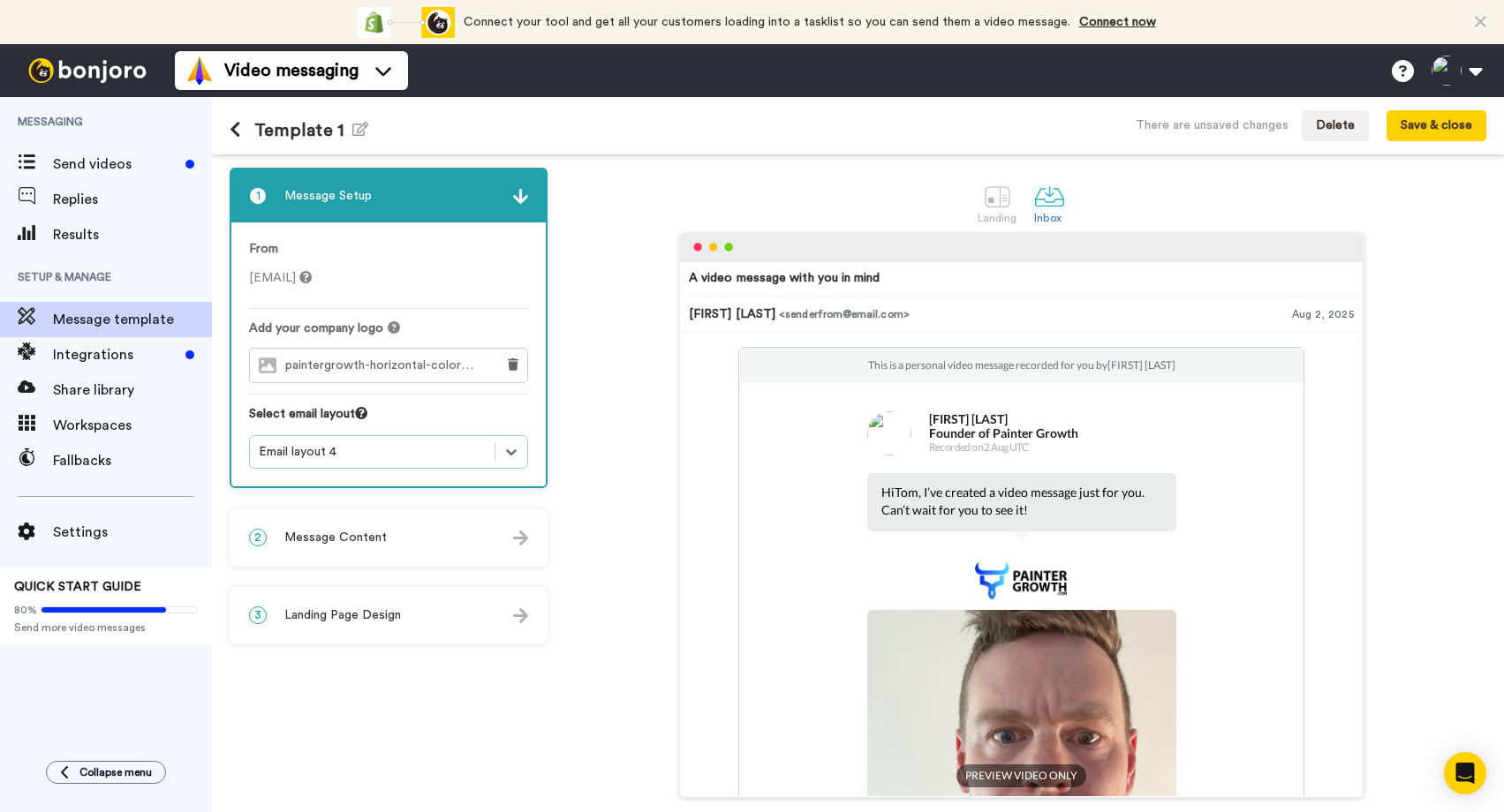 click on "2 Message Content" at bounding box center [389, 538] 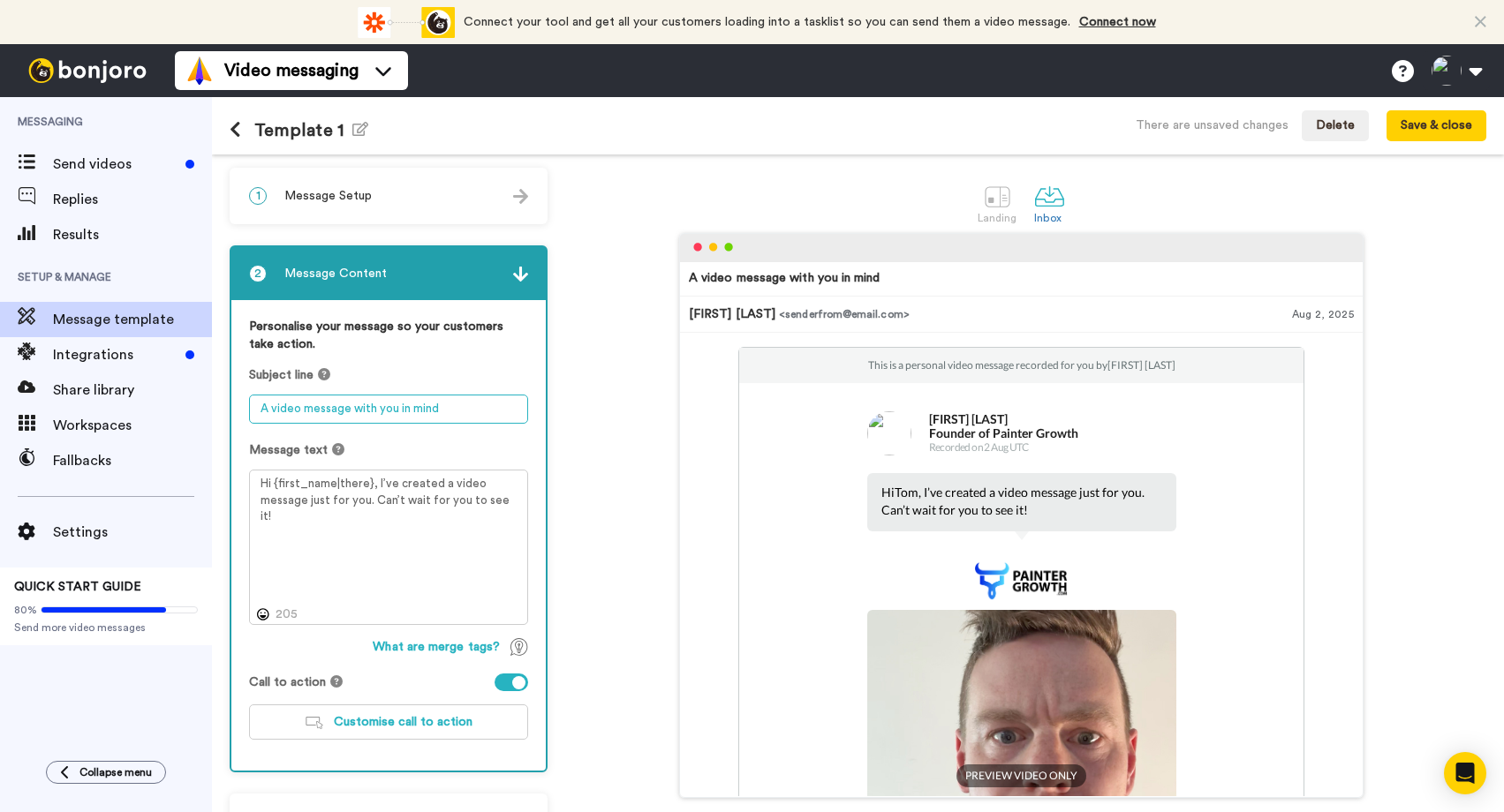 click on "A video message with you in mind" at bounding box center (389, 409) 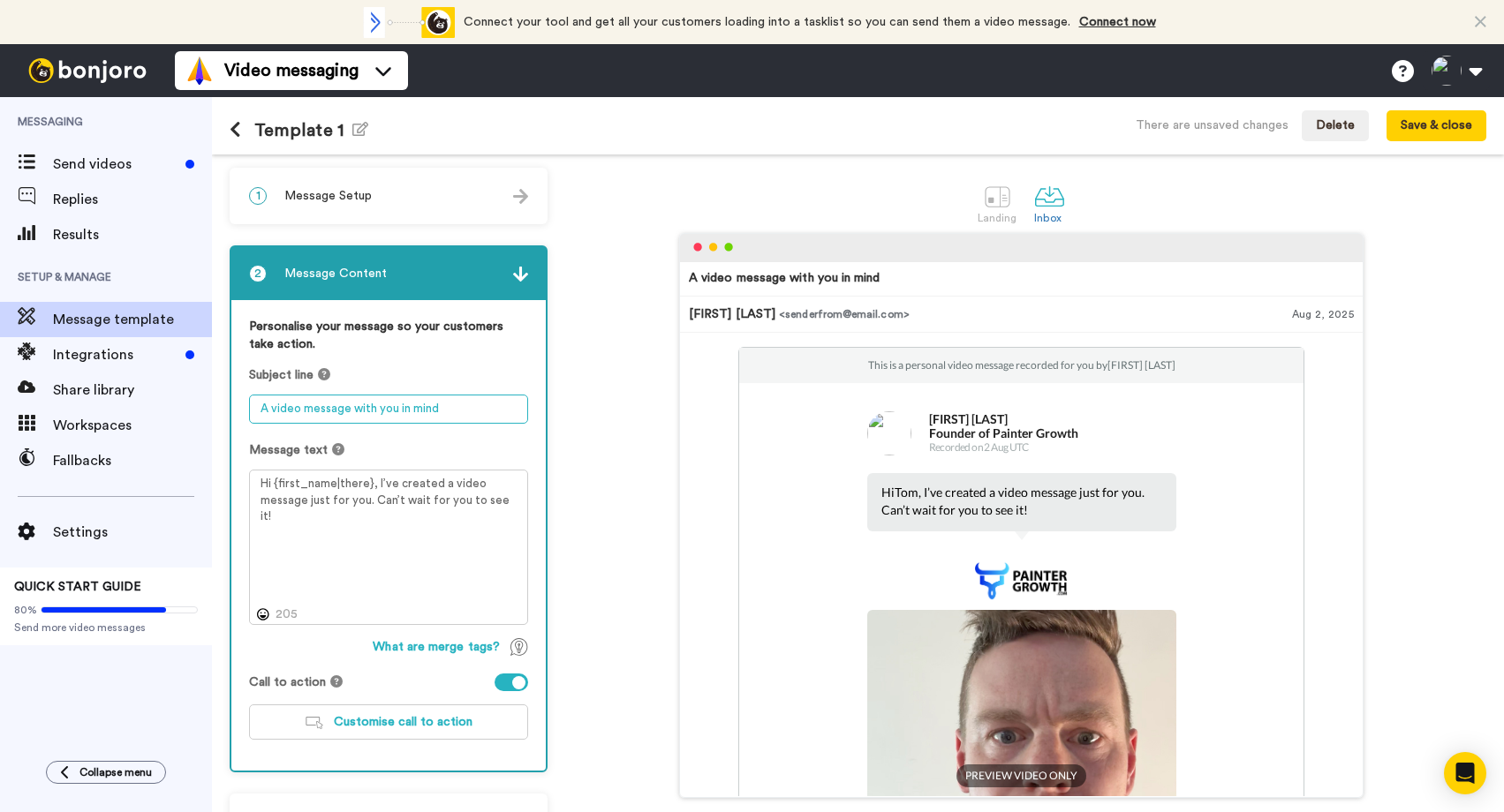 click on "A video message with you in mind" at bounding box center [389, 409] 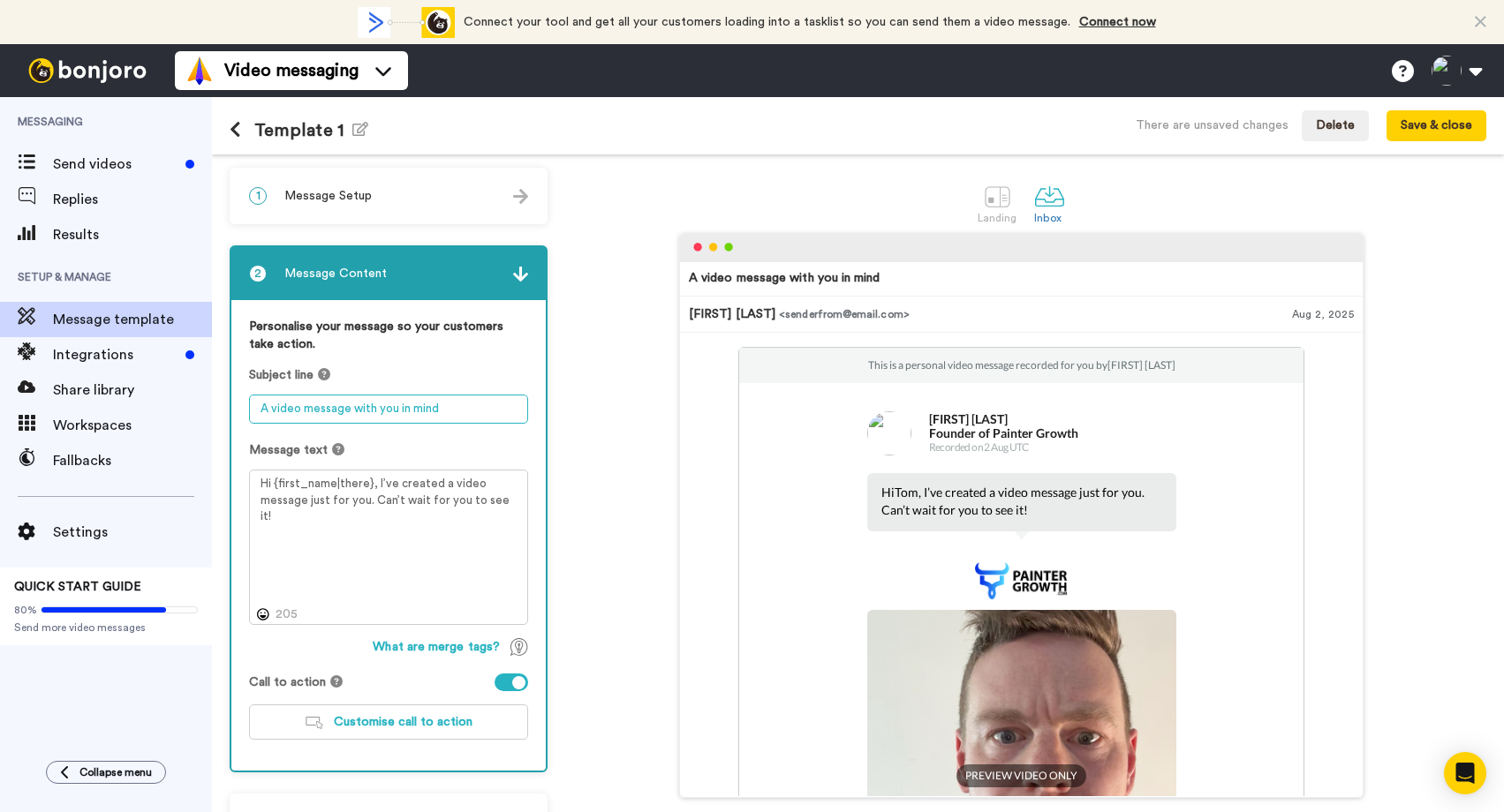 click on "A video message with you in mind" at bounding box center (389, 409) 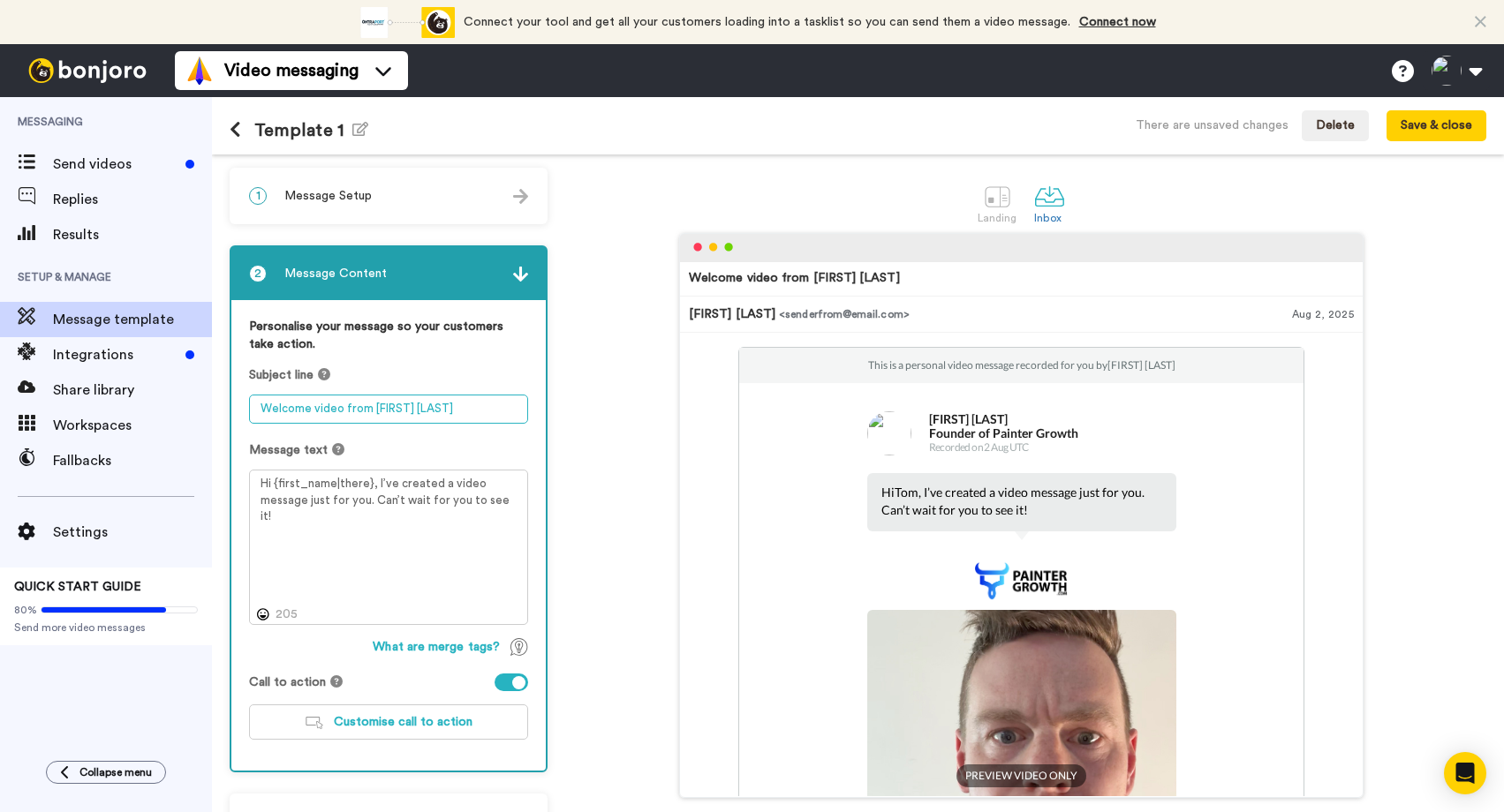 click on "Welcome video from Mike Gore-Hickman" at bounding box center (389, 409) 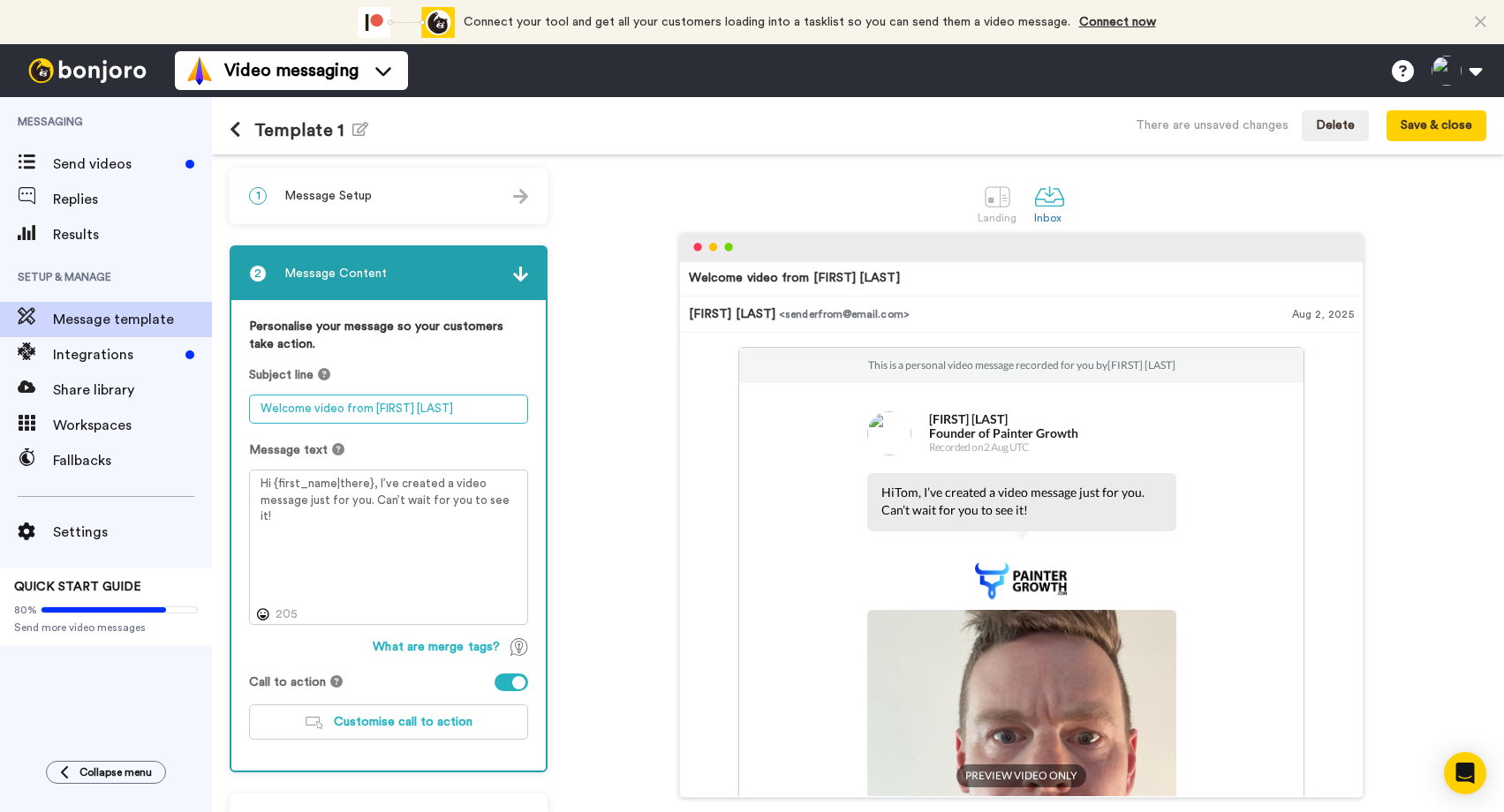 click on "Welcome video from Mike Gore-Hickman" at bounding box center [389, 409] 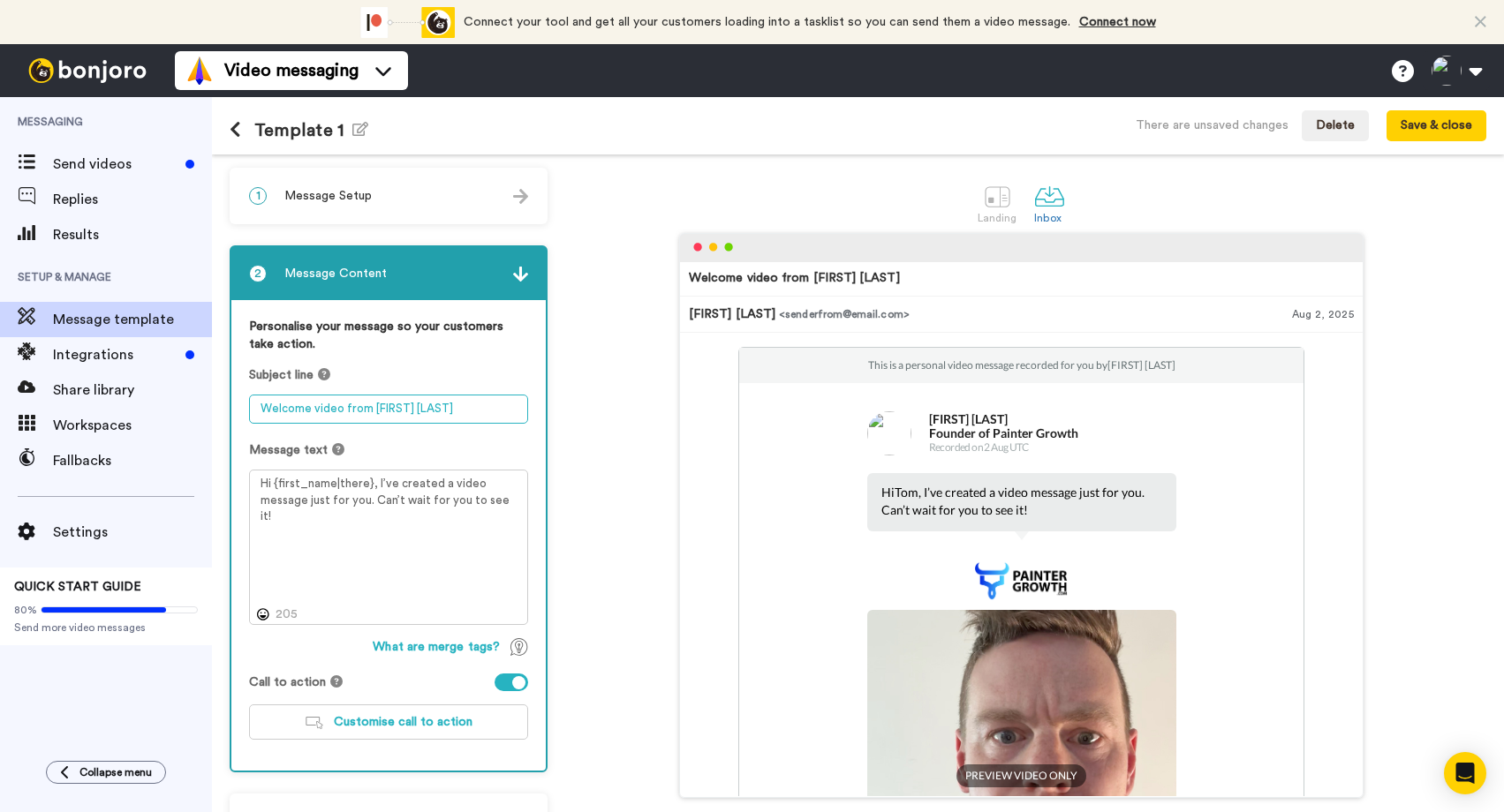 click on "Welcome video from Mike Gore-Hickman" at bounding box center [389, 409] 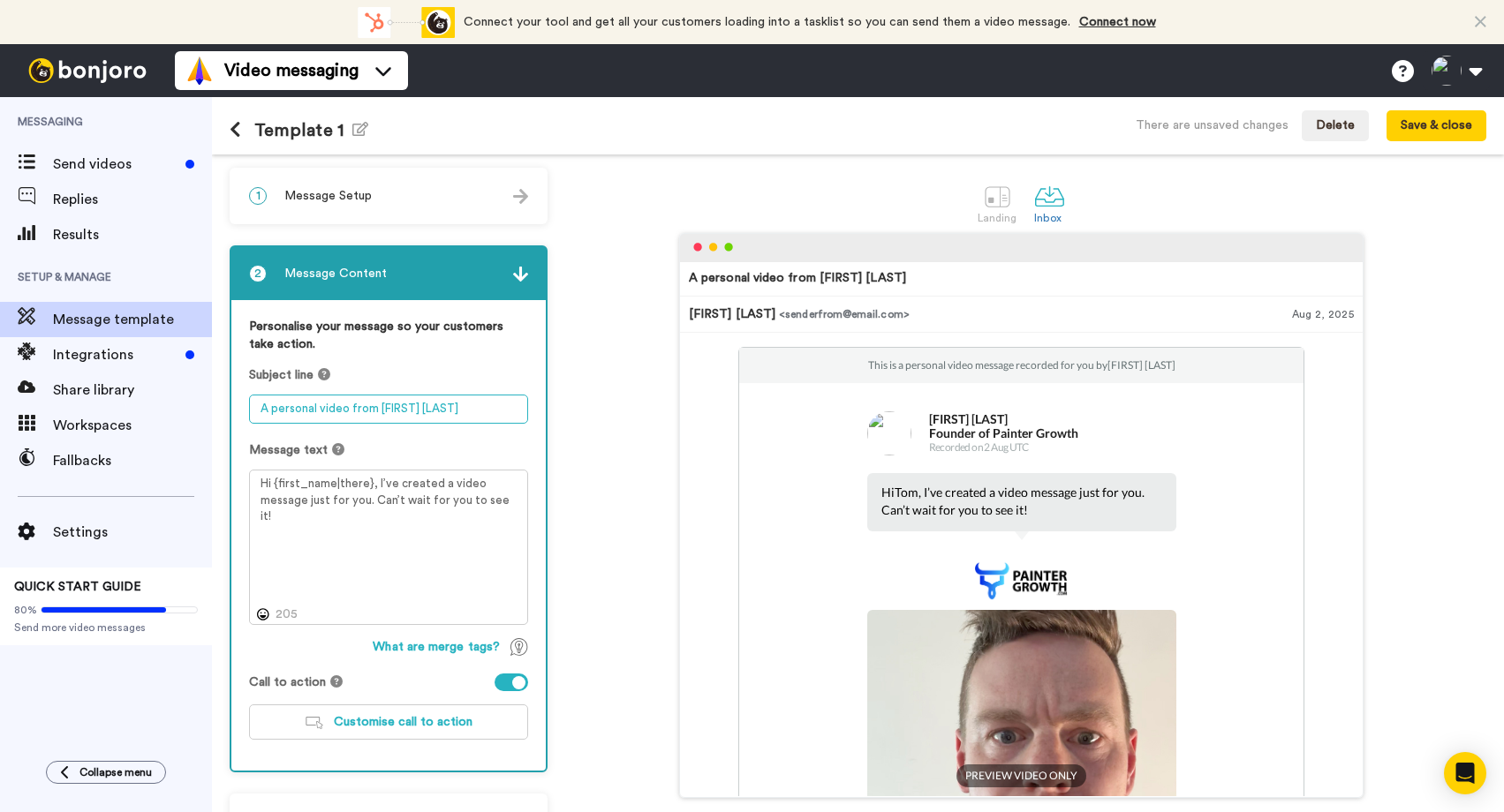 drag, startPoint x: 495, startPoint y: 408, endPoint x: 212, endPoint y: 388, distance: 283.70583 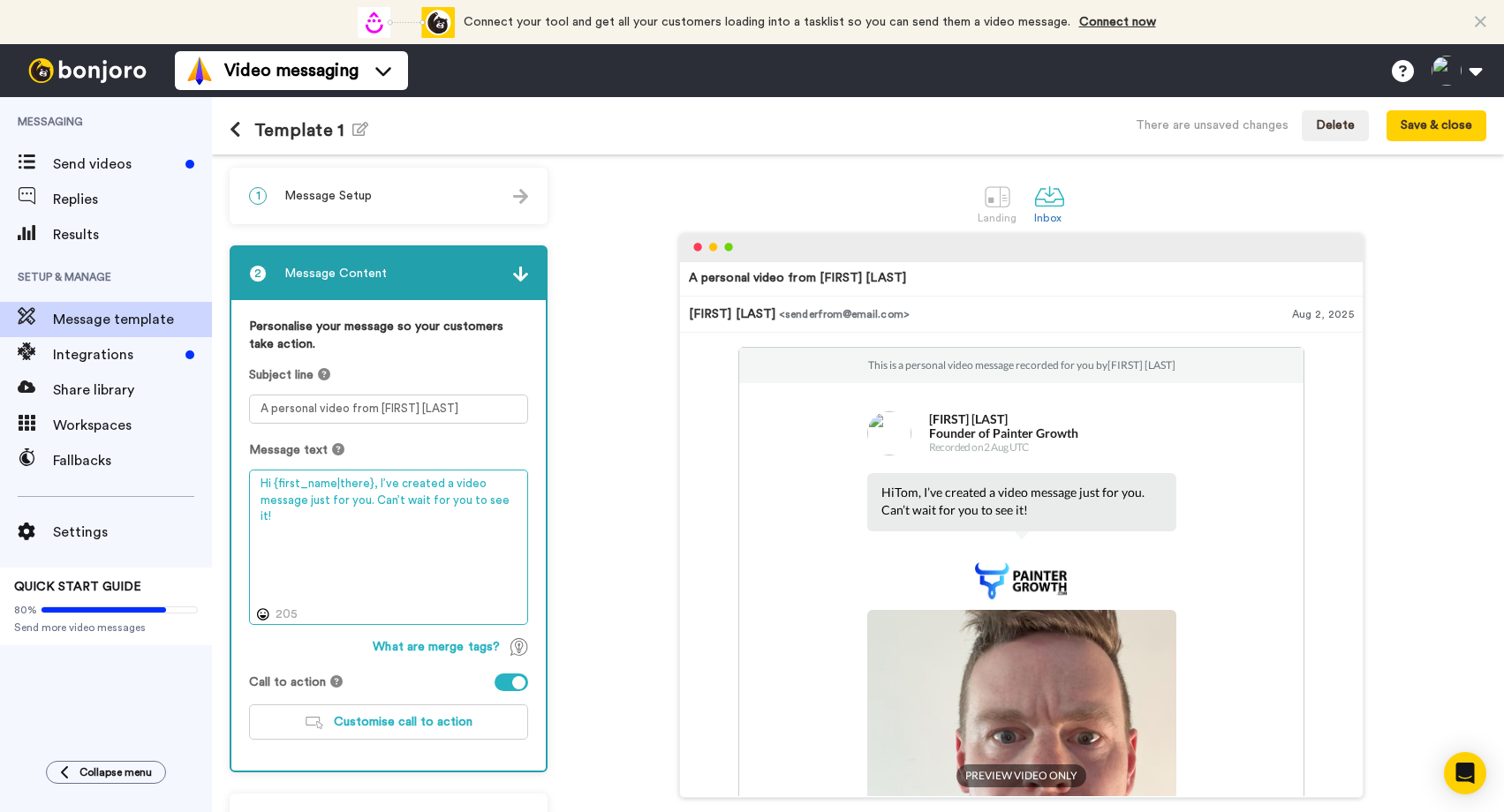 click on "Hi {first_name|there}, I’ve created a video message just for you. Can’t wait for you to see it!" at bounding box center (389, 547) 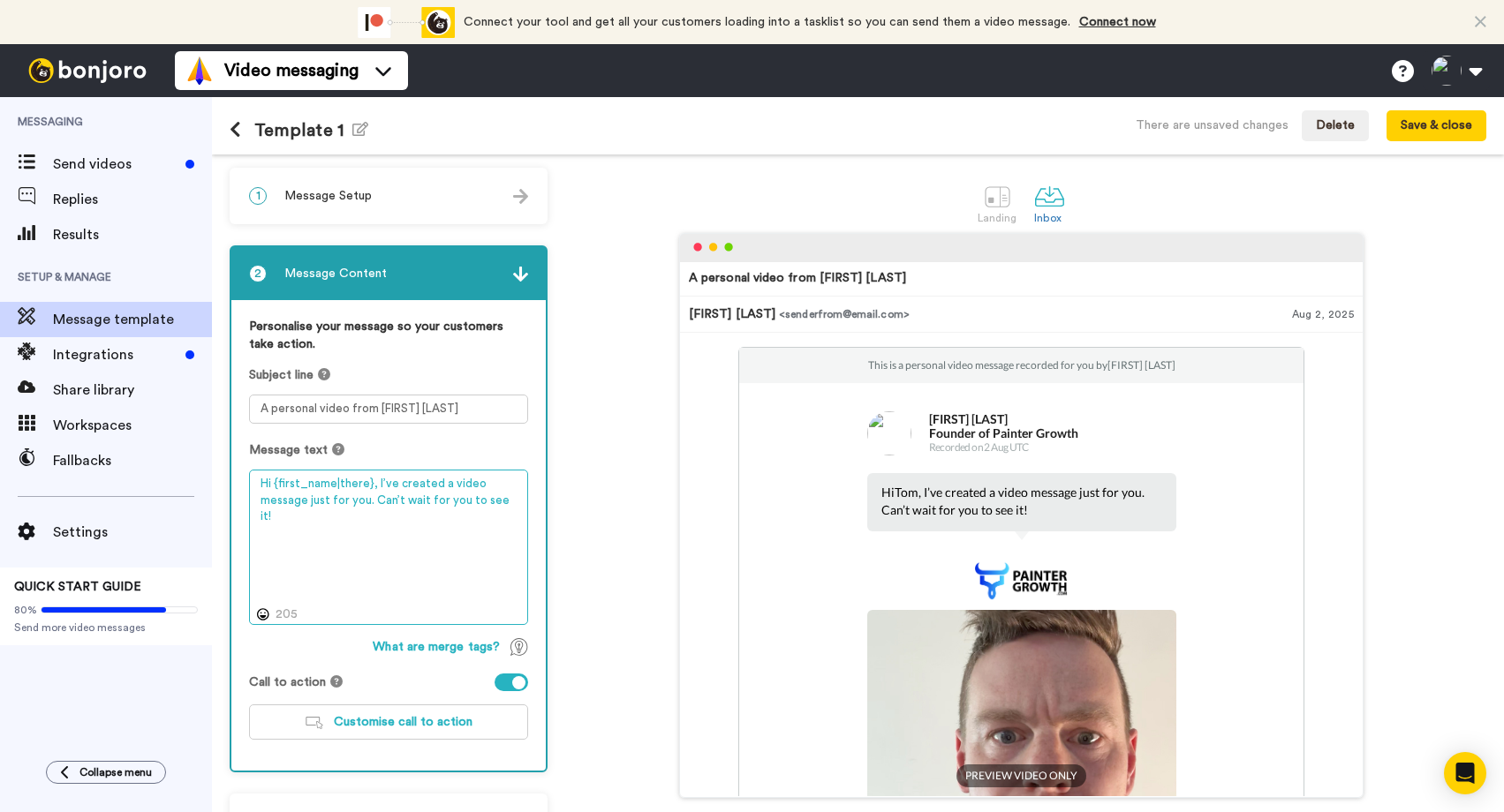 drag, startPoint x: 276, startPoint y: 484, endPoint x: 333, endPoint y: 487, distance: 57.07889 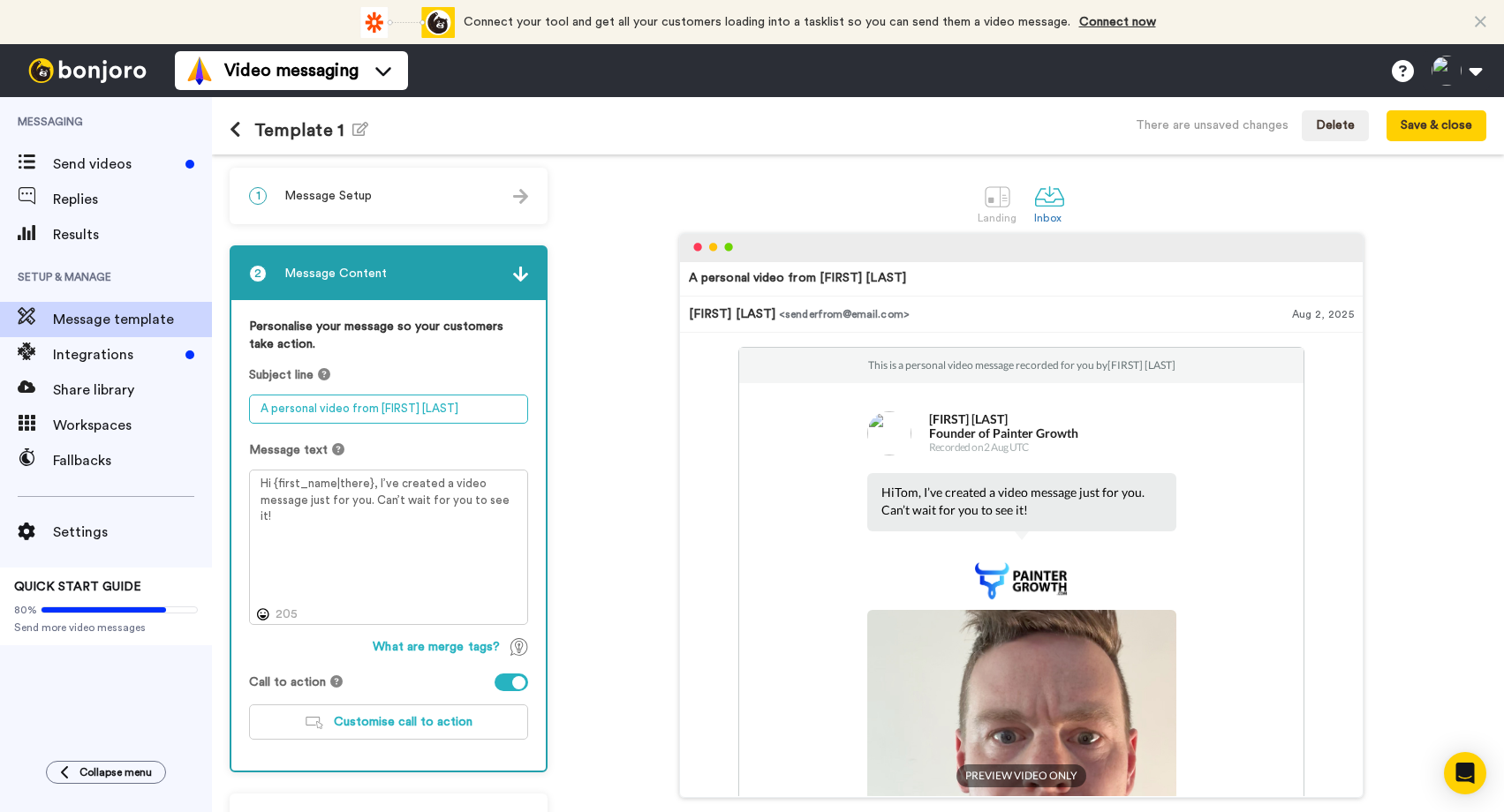 drag, startPoint x: 493, startPoint y: 409, endPoint x: 256, endPoint y: 395, distance: 237.41314 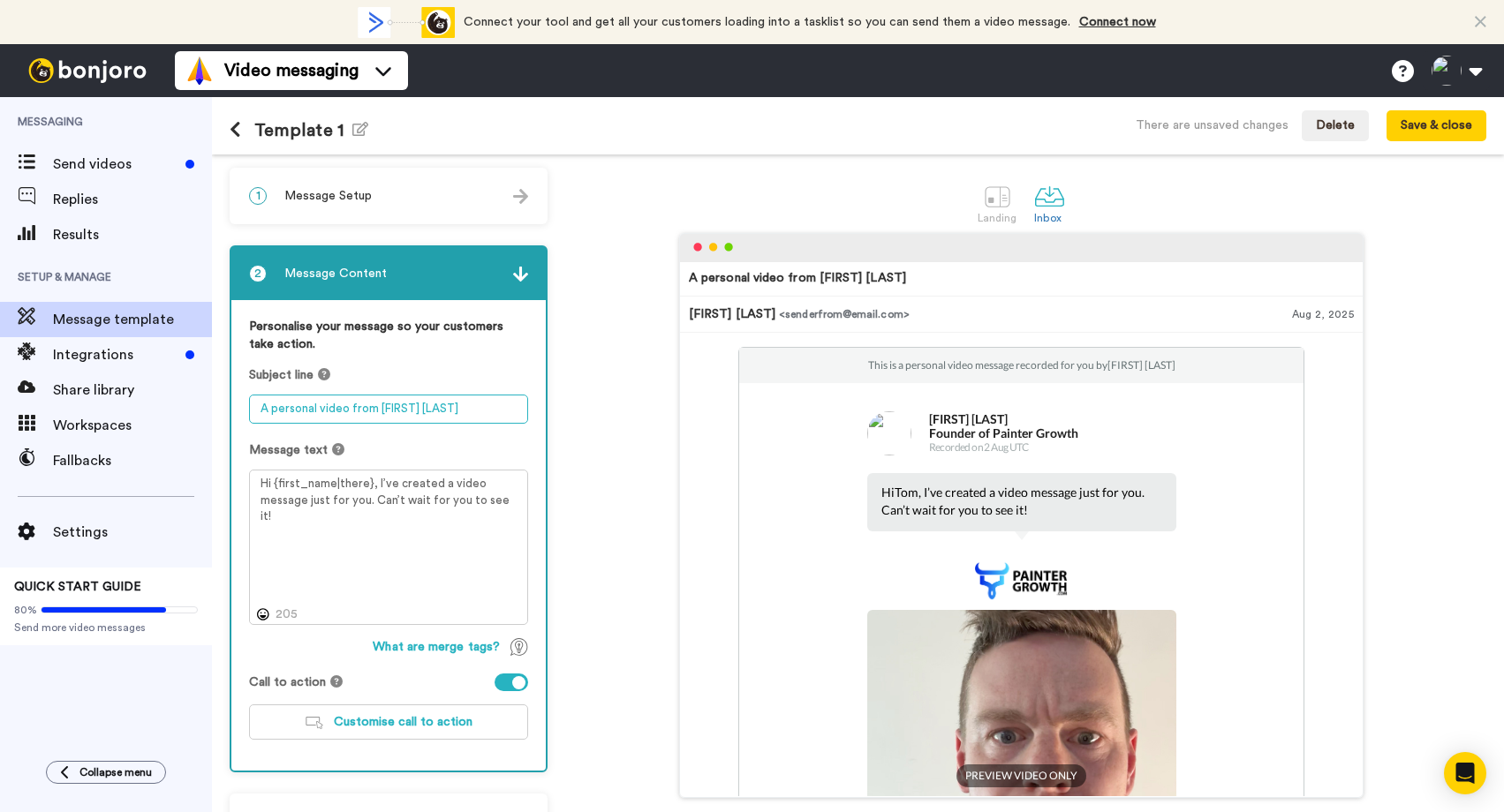 type on "{" 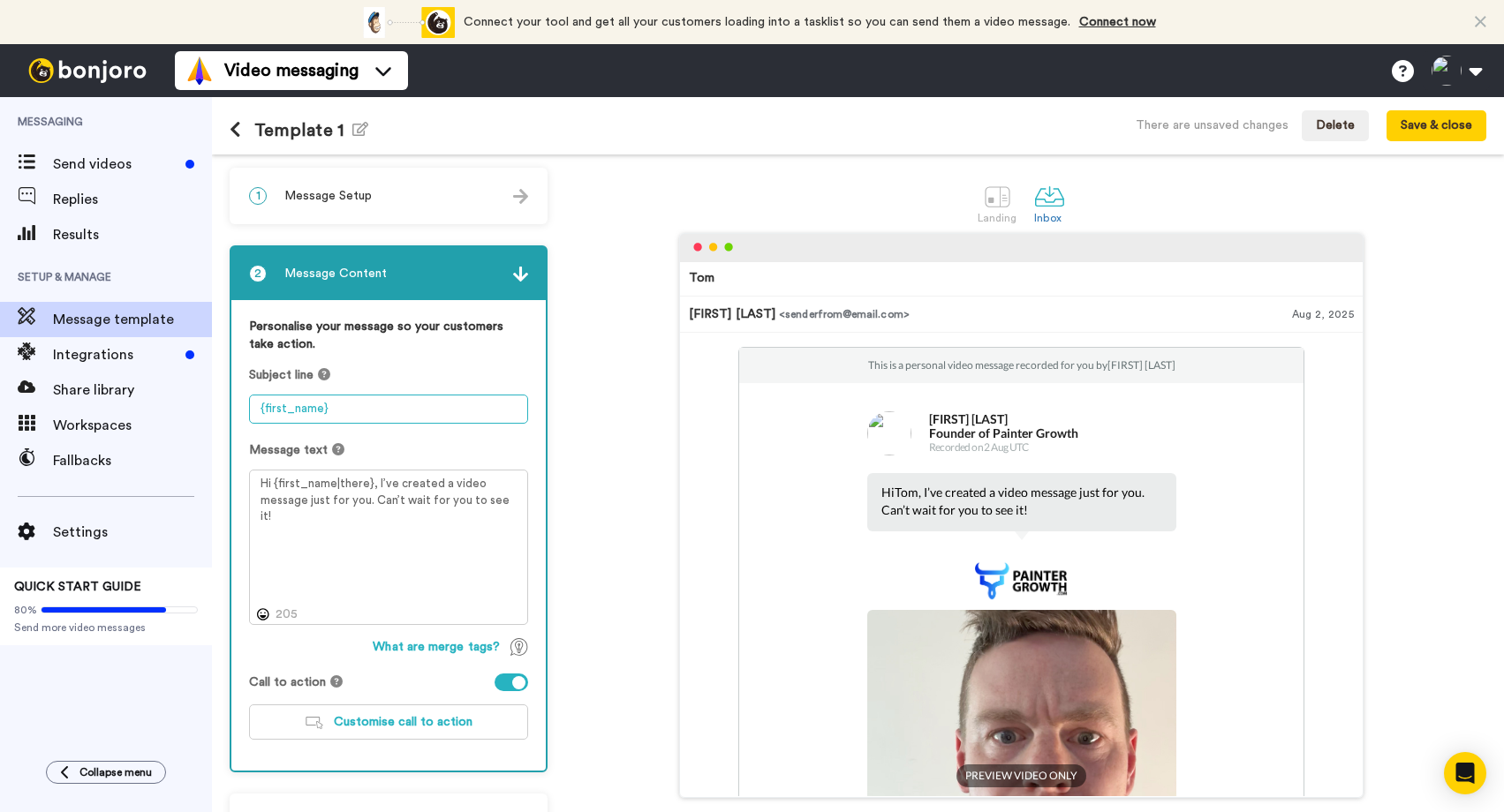 type on "{first_name}," 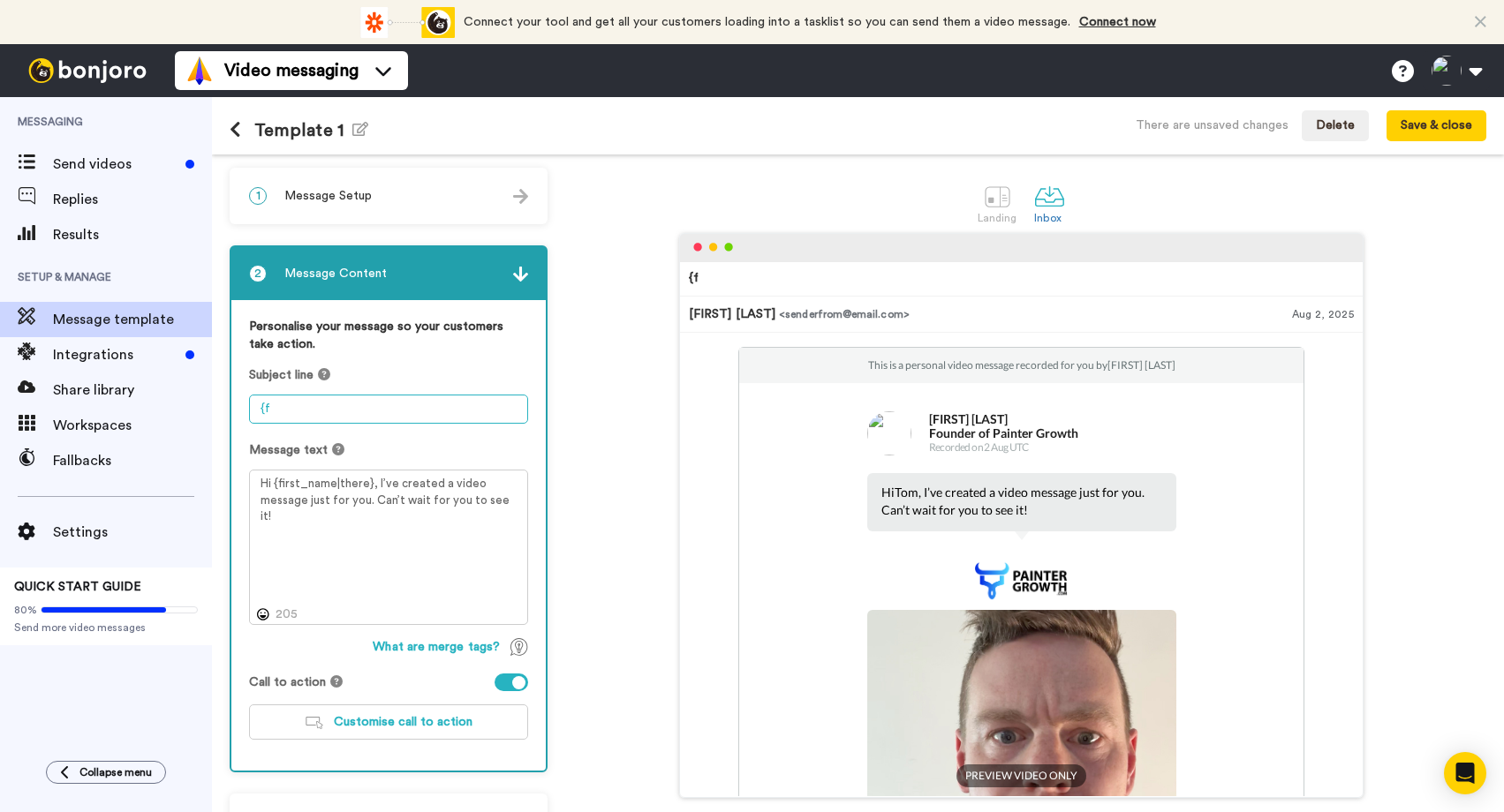 type on "{" 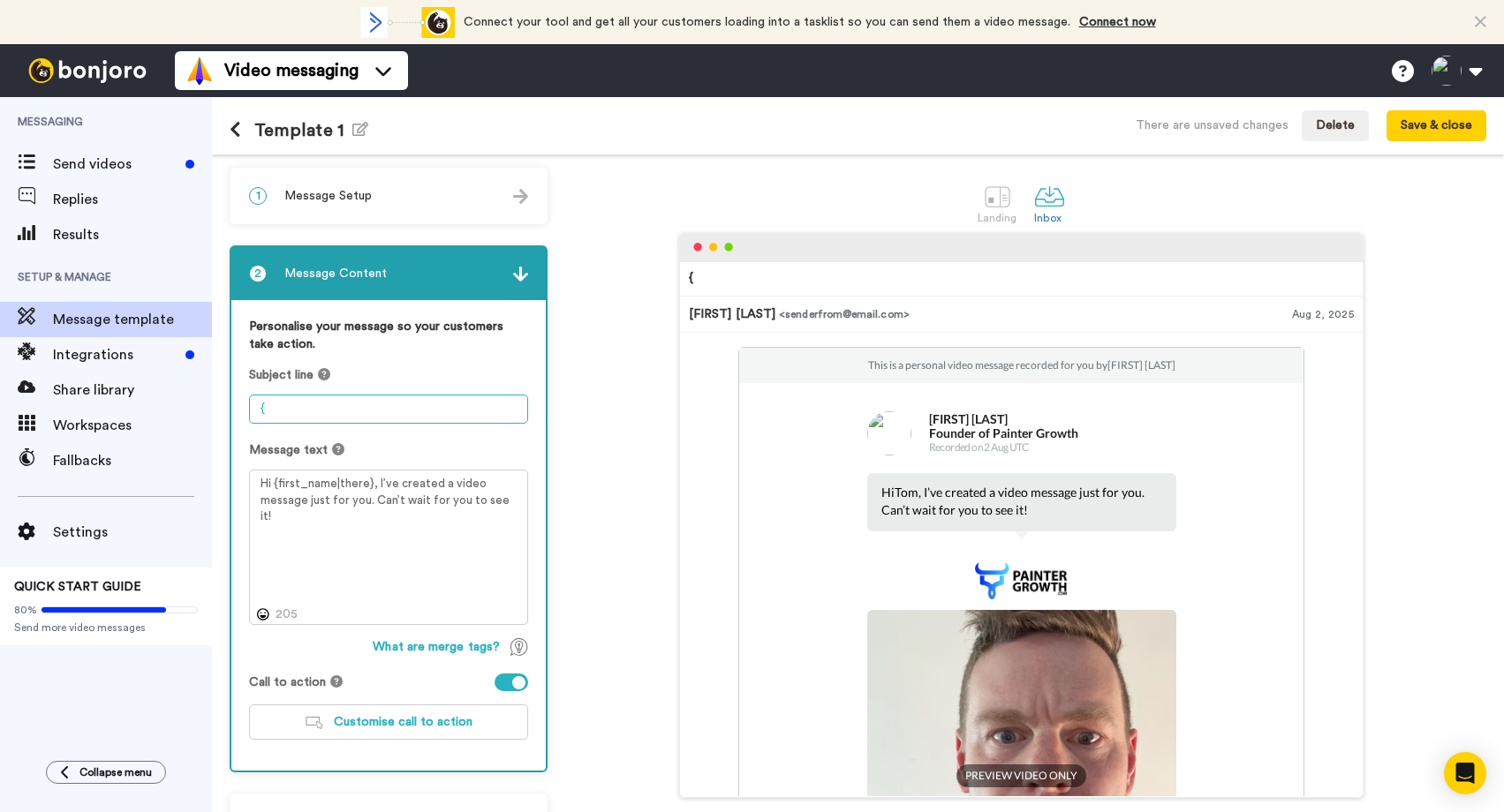 type on "A personal video from Mike Gore-Hickman" 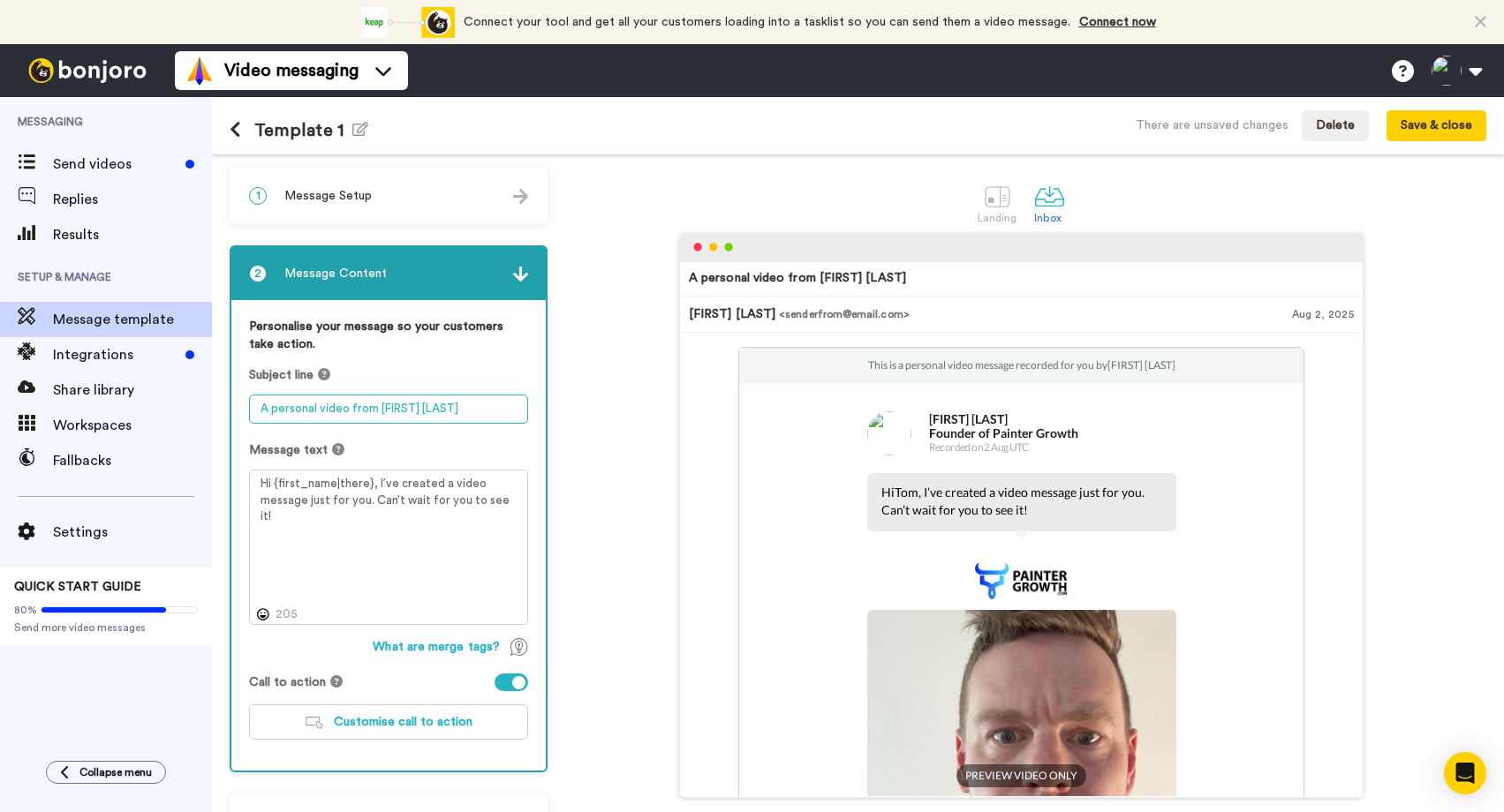scroll, scrollTop: 28, scrollLeft: 0, axis: vertical 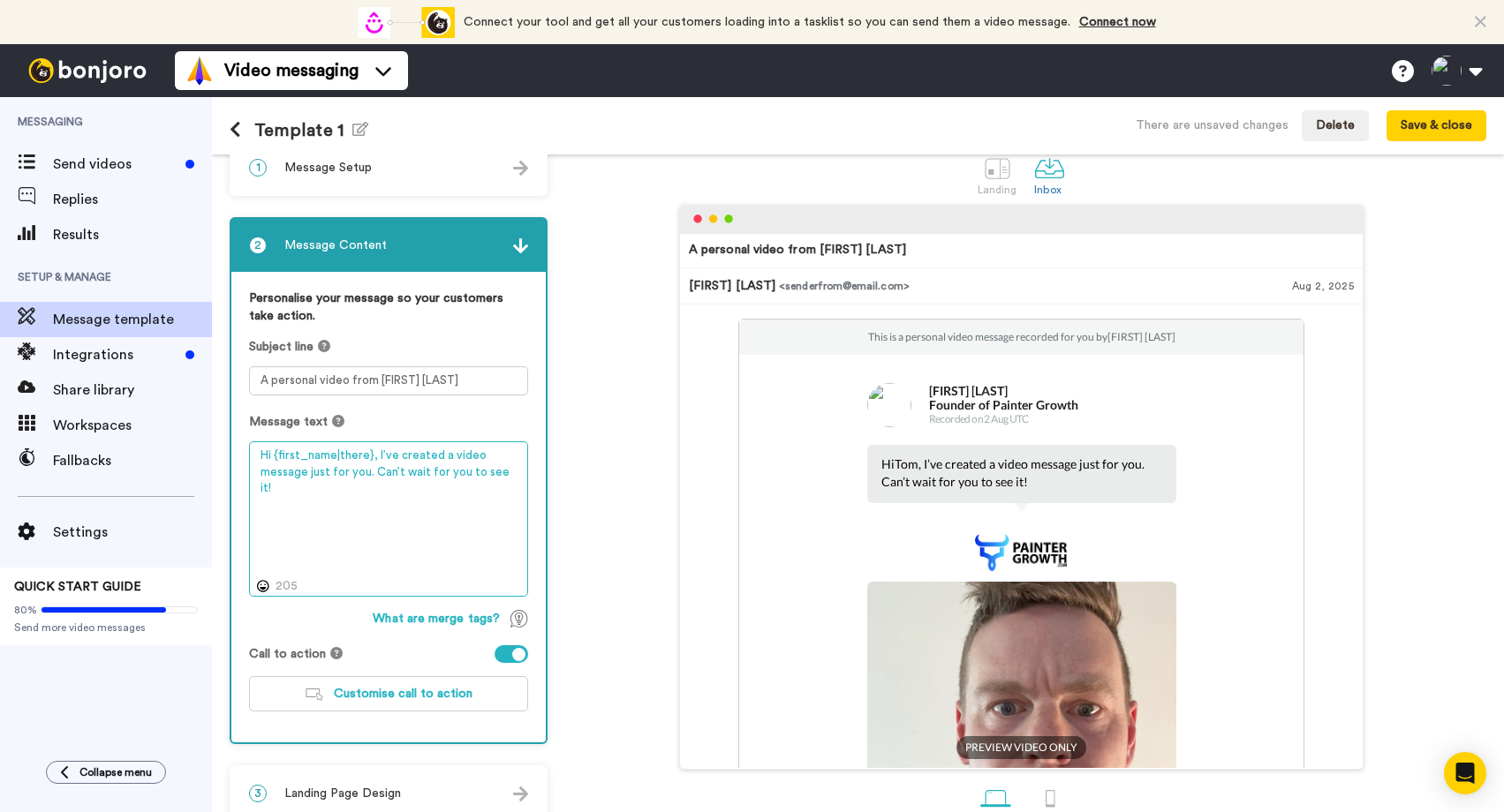 click on "Hi {first_name|there}, I’ve created a video message just for you. Can’t wait for you to see it!" at bounding box center [389, 519] 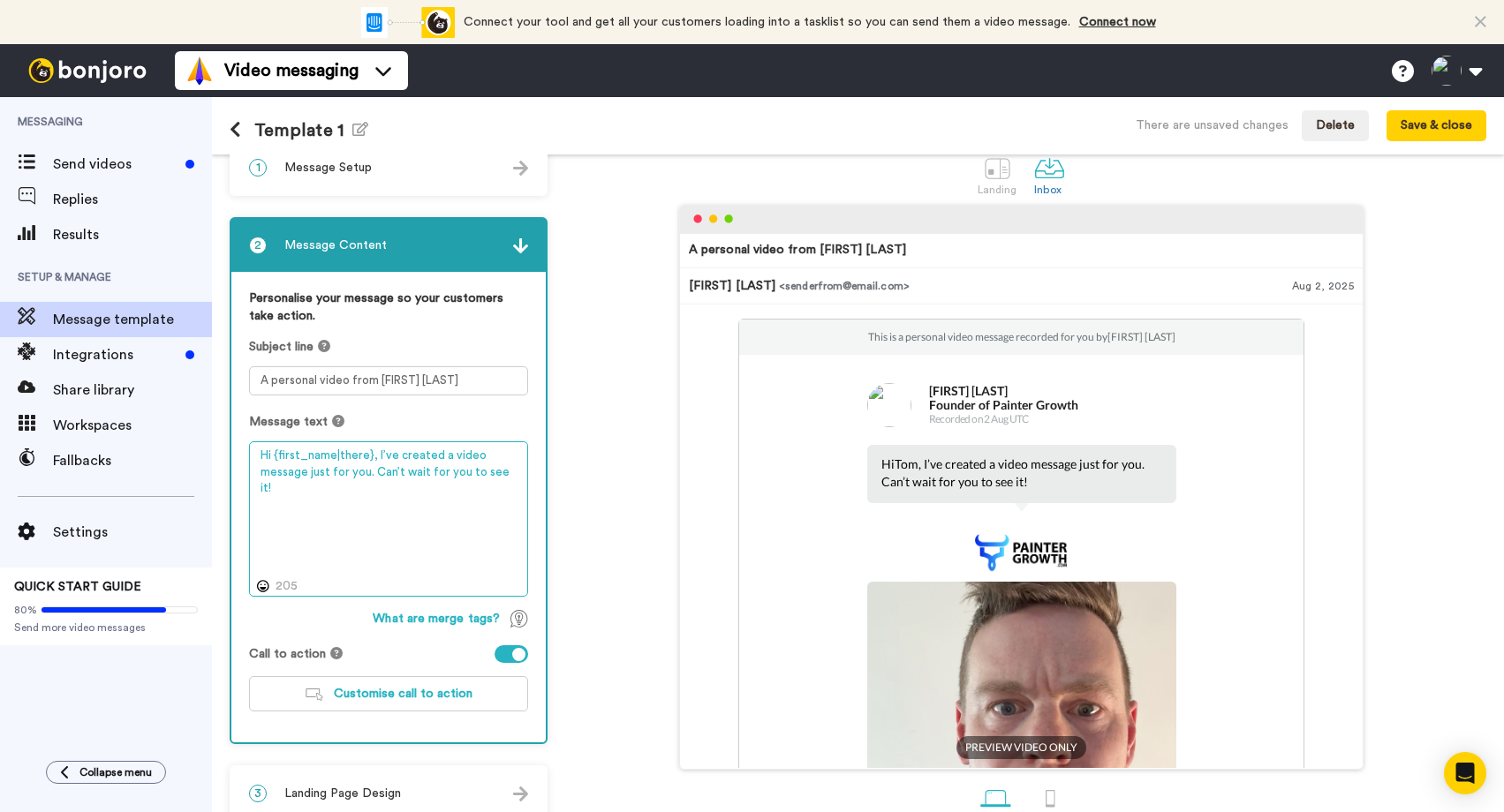 drag, startPoint x: 373, startPoint y: 461, endPoint x: 507, endPoint y: 500, distance: 139.56002 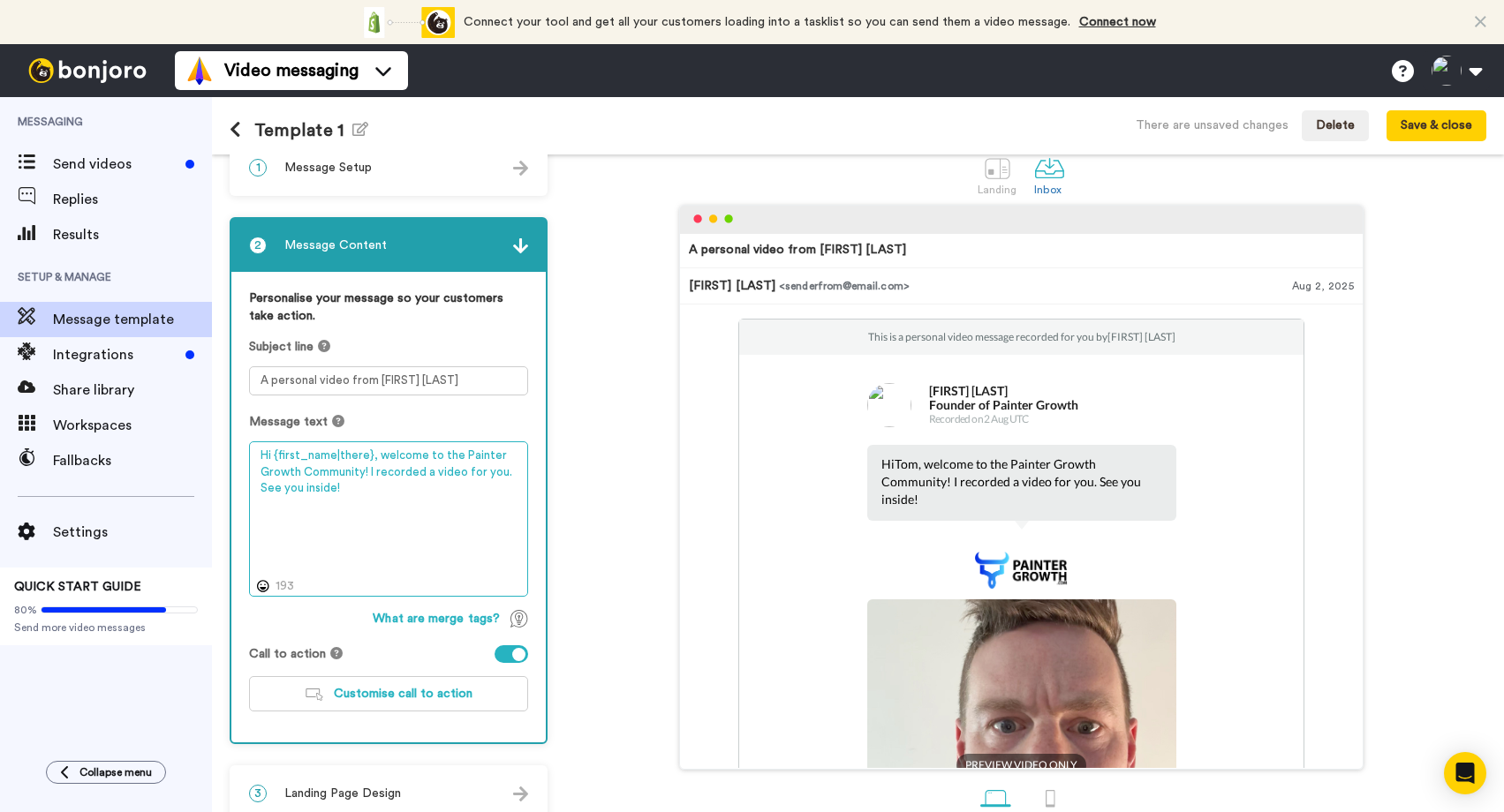 scroll, scrollTop: 66, scrollLeft: 0, axis: vertical 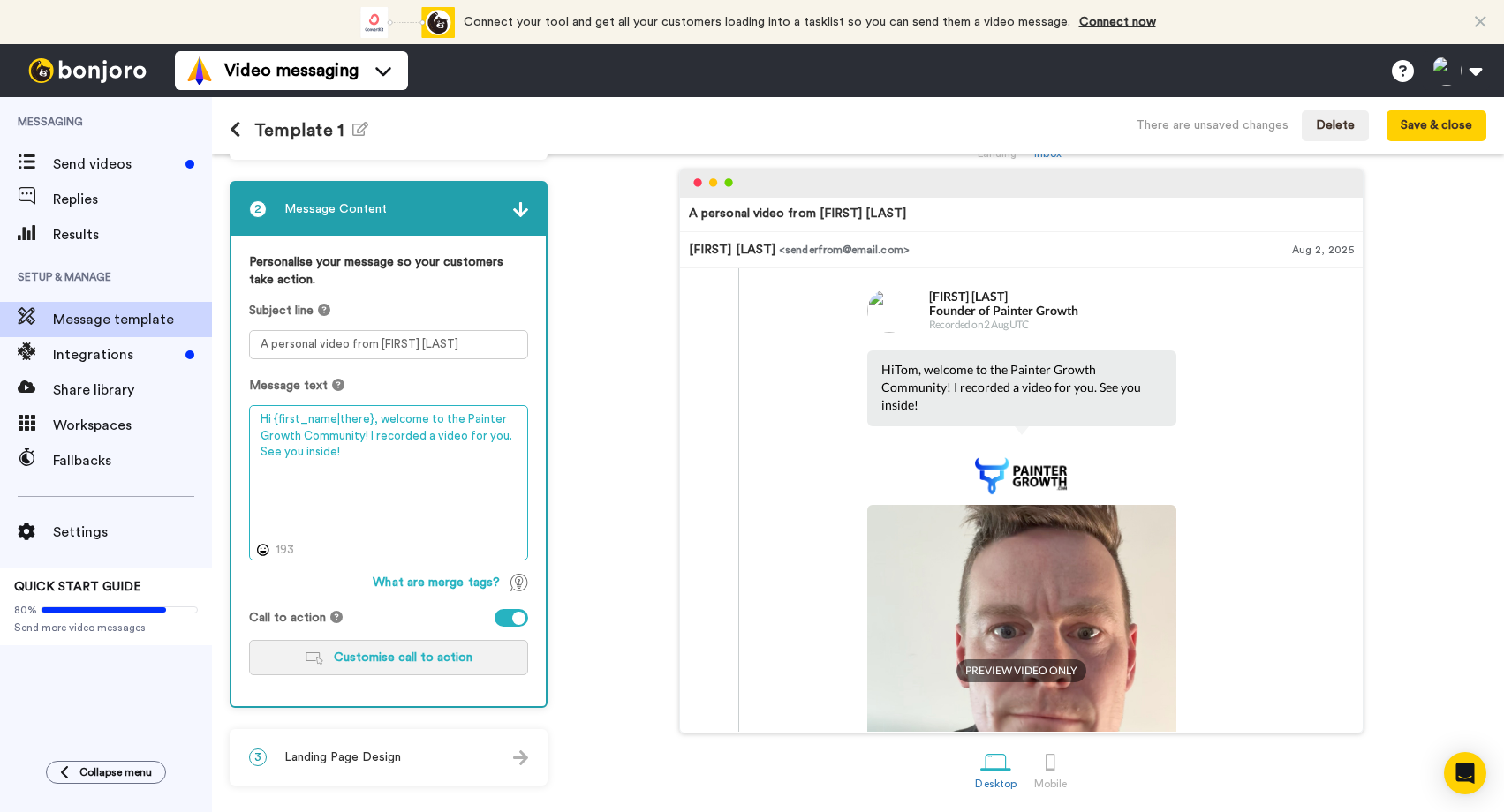 type on "Hi {first_name|there}, welcome to the Painter Growth Community! I recorded a video for you. See you inside!" 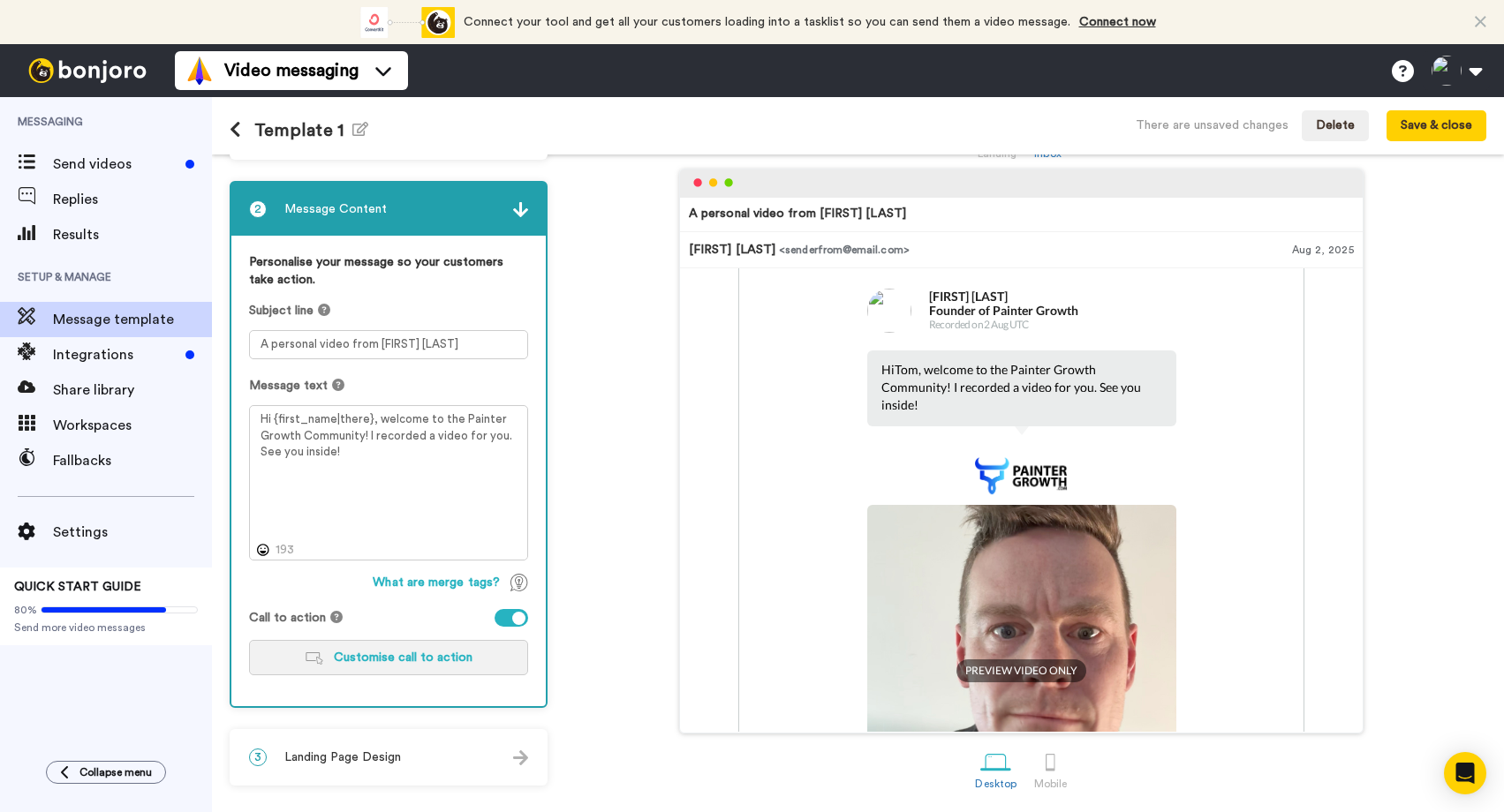 click on "Customise call to action" at bounding box center [389, 658] 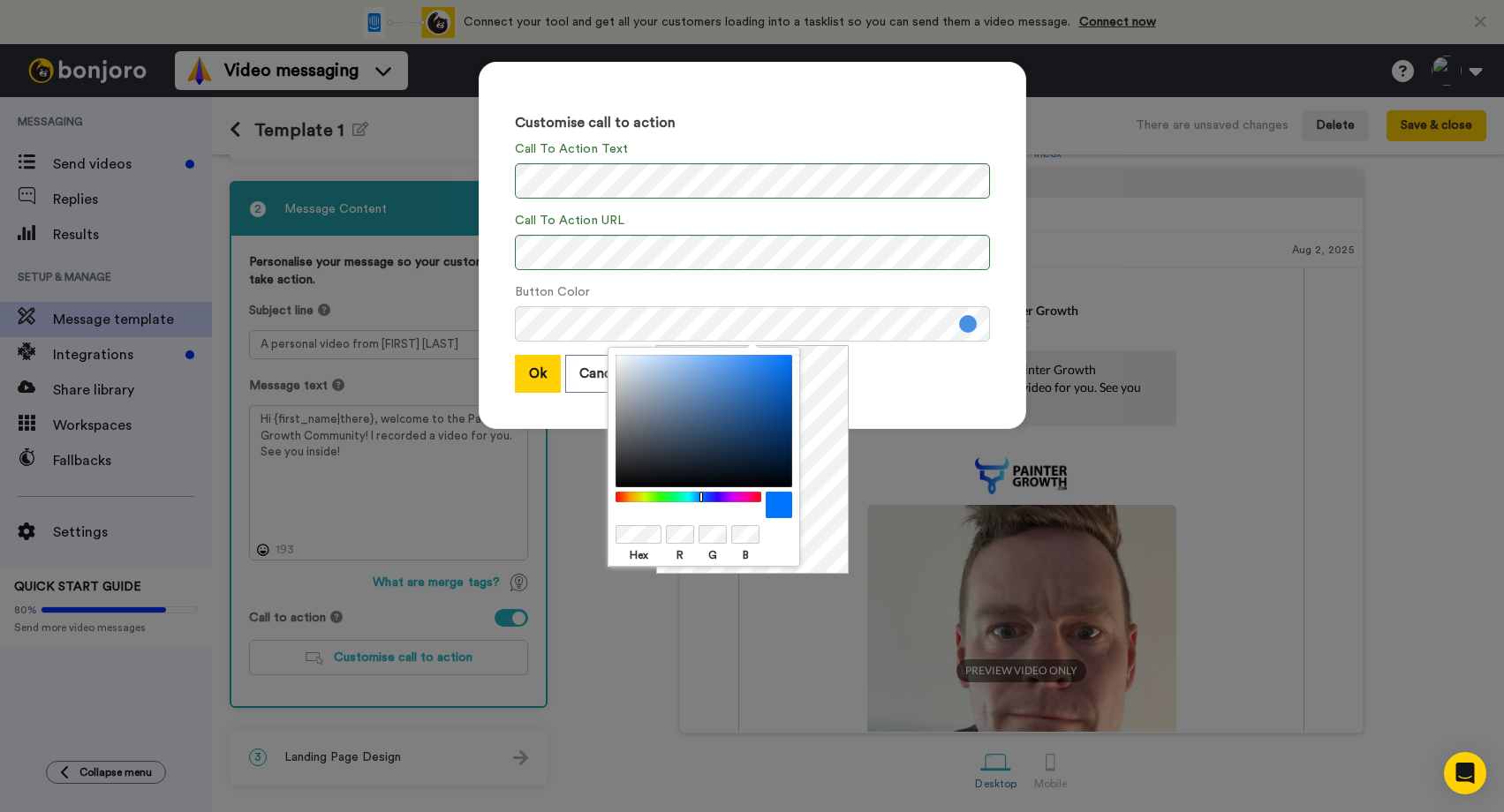 drag, startPoint x: 740, startPoint y: 383, endPoint x: 800, endPoint y: 348, distance: 69.46222 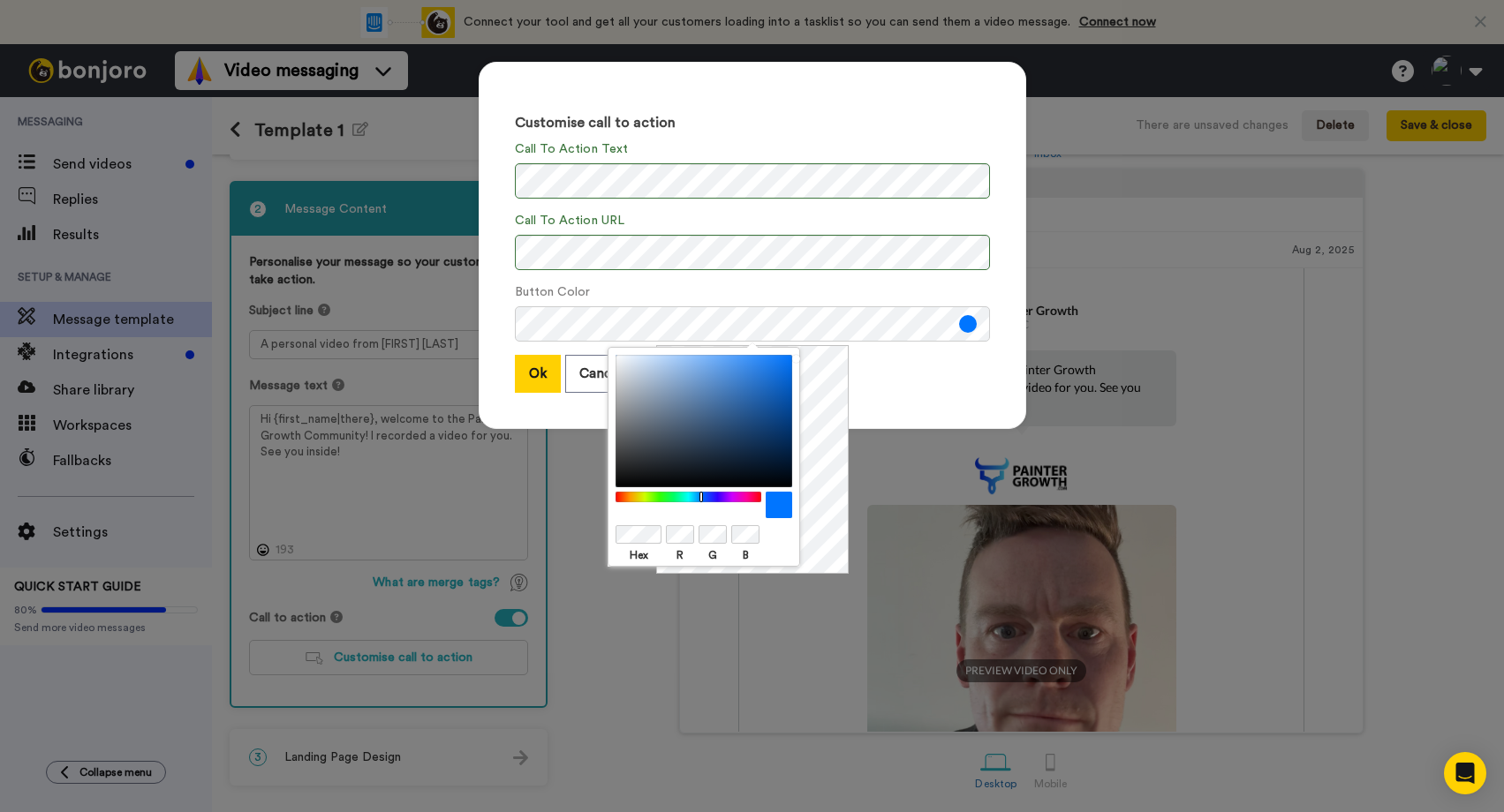 click at bounding box center (689, 497) 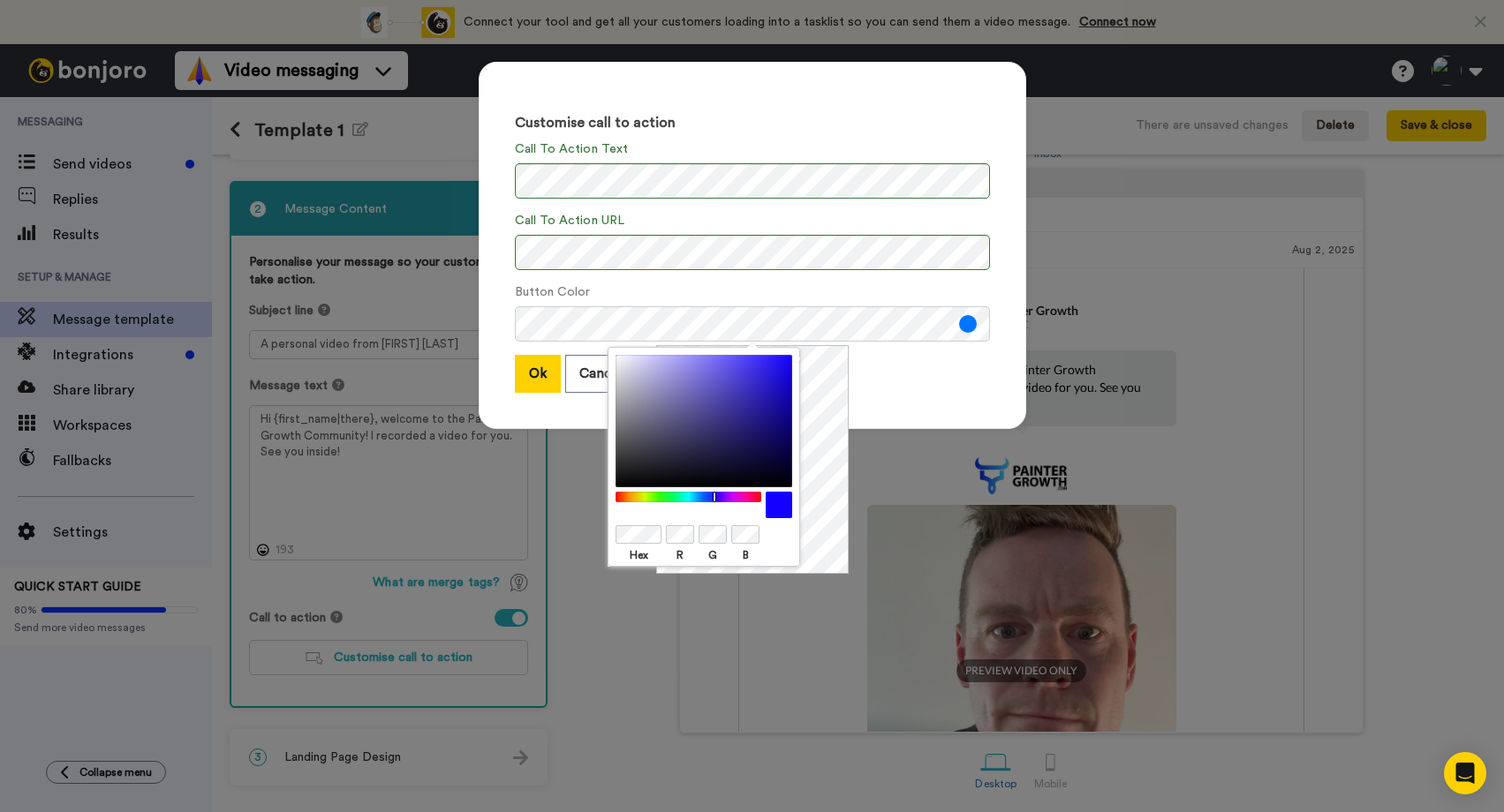 click at bounding box center [689, 497] 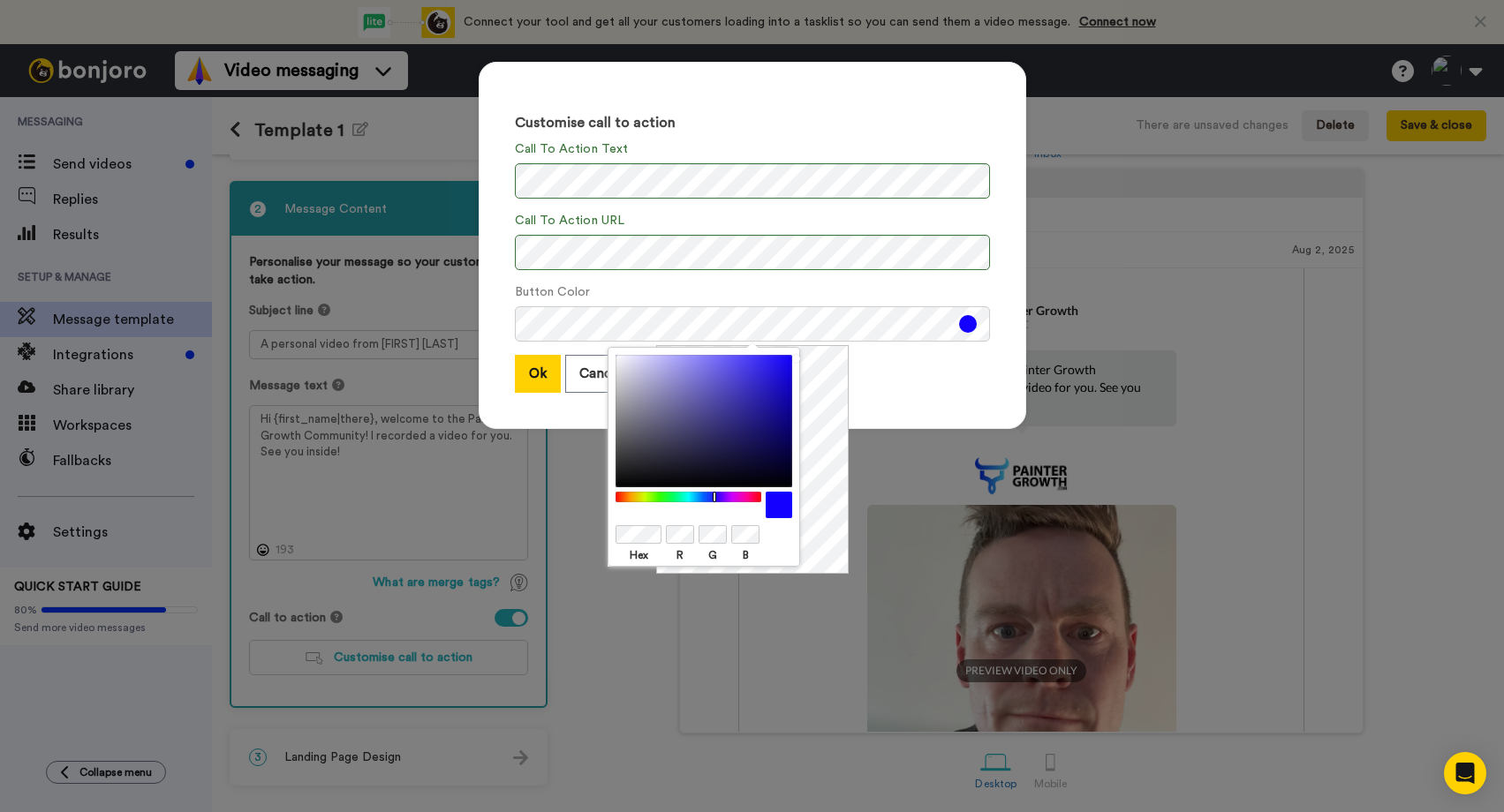 click on "Customise call to action Call To Action Text Call To Action URL Button Color Ok Cancel" at bounding box center [752, 245] 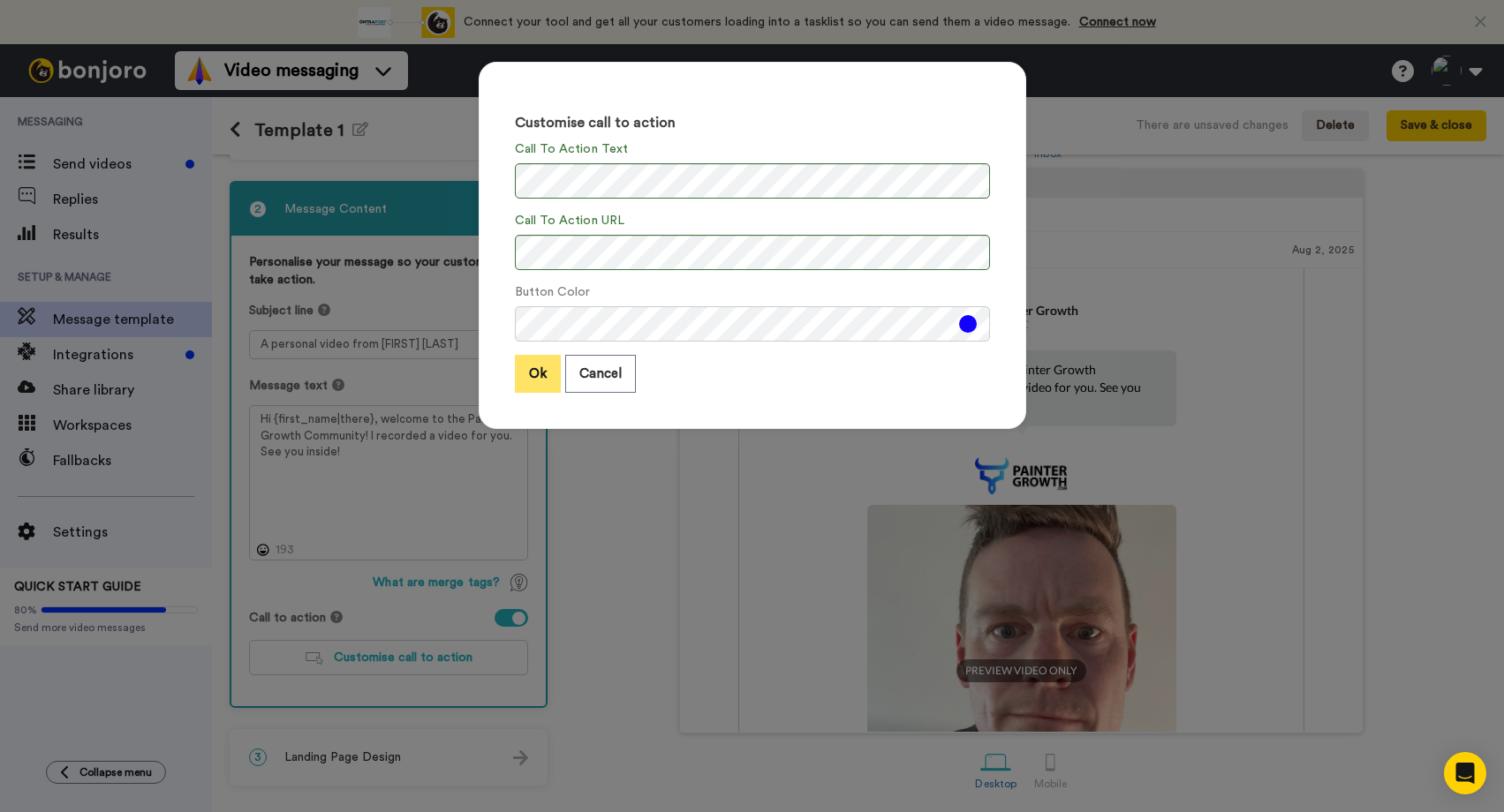 click on "Ok" at bounding box center [538, 373] 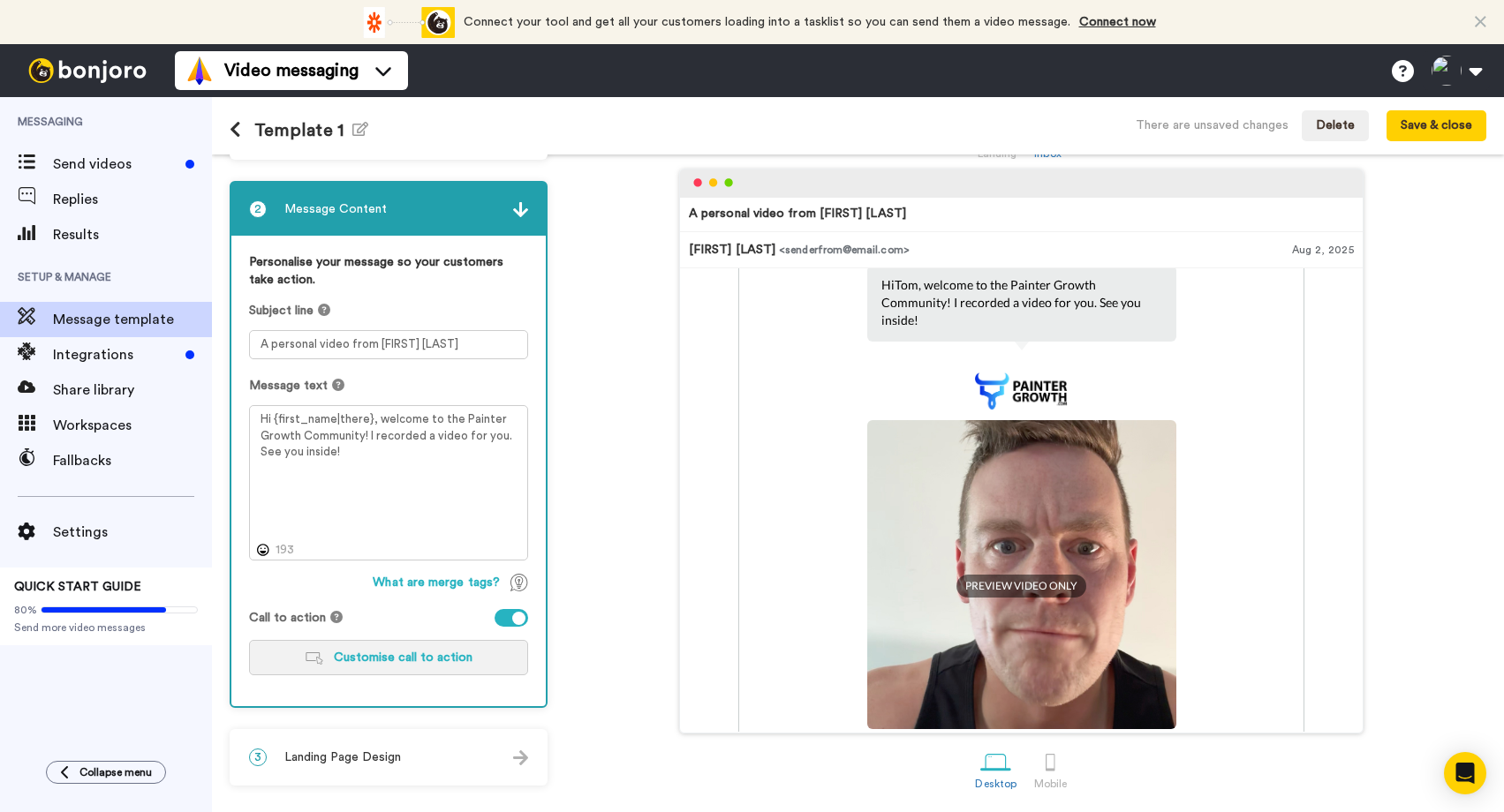 scroll, scrollTop: 0, scrollLeft: 0, axis: both 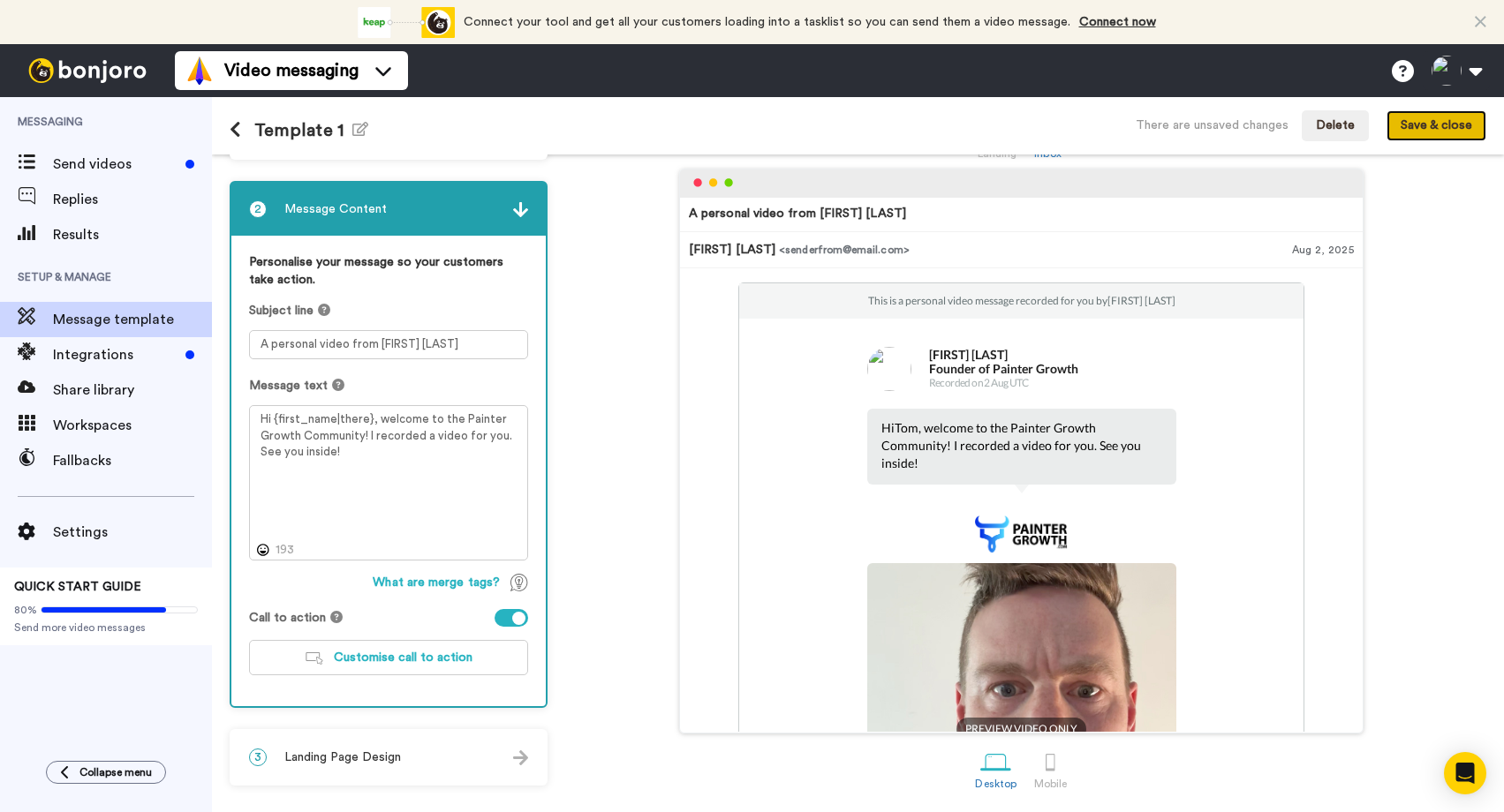 click on "Save & close" at bounding box center [1436, 126] 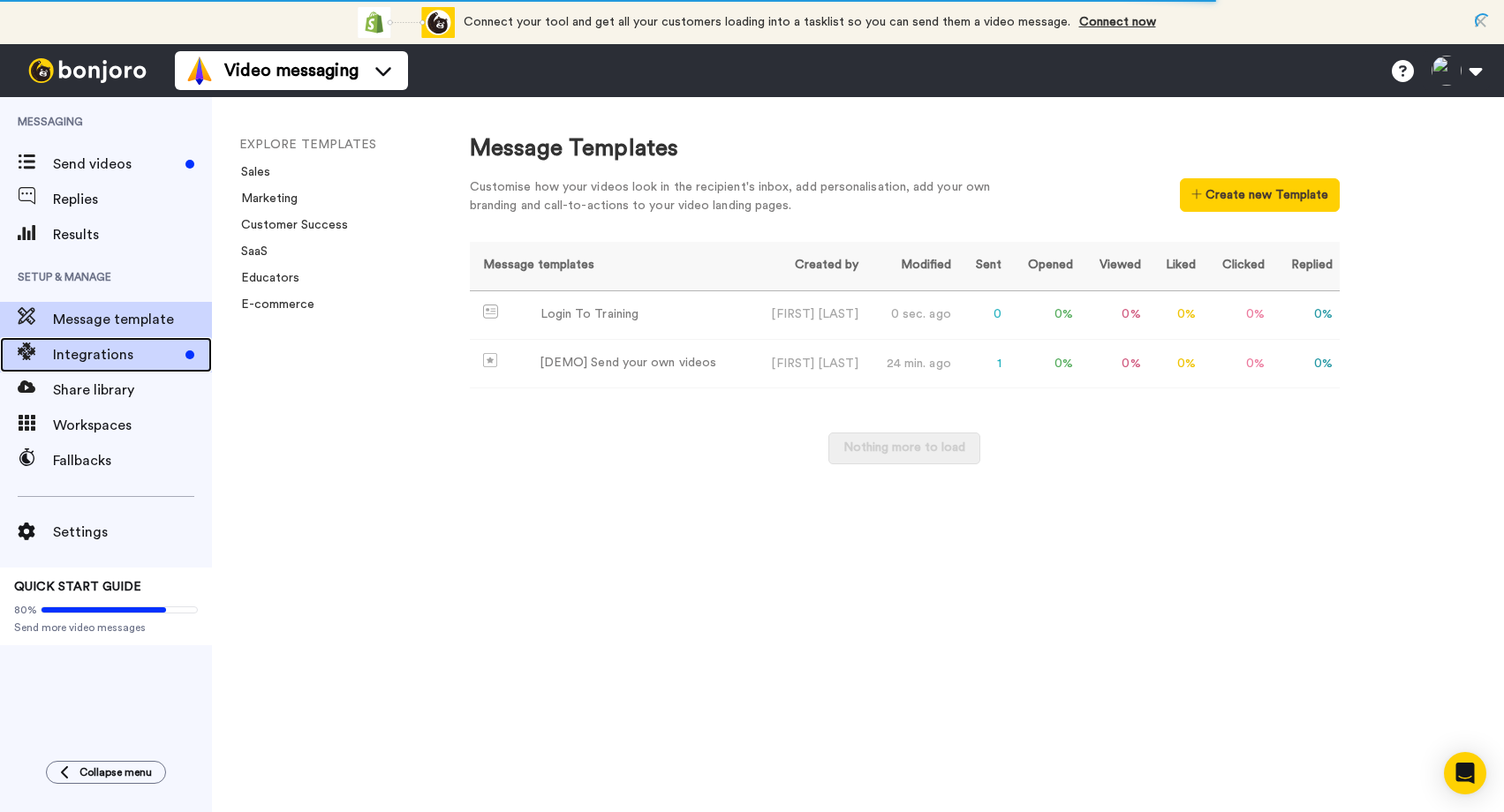 click on "Integrations" at bounding box center (106, 355) 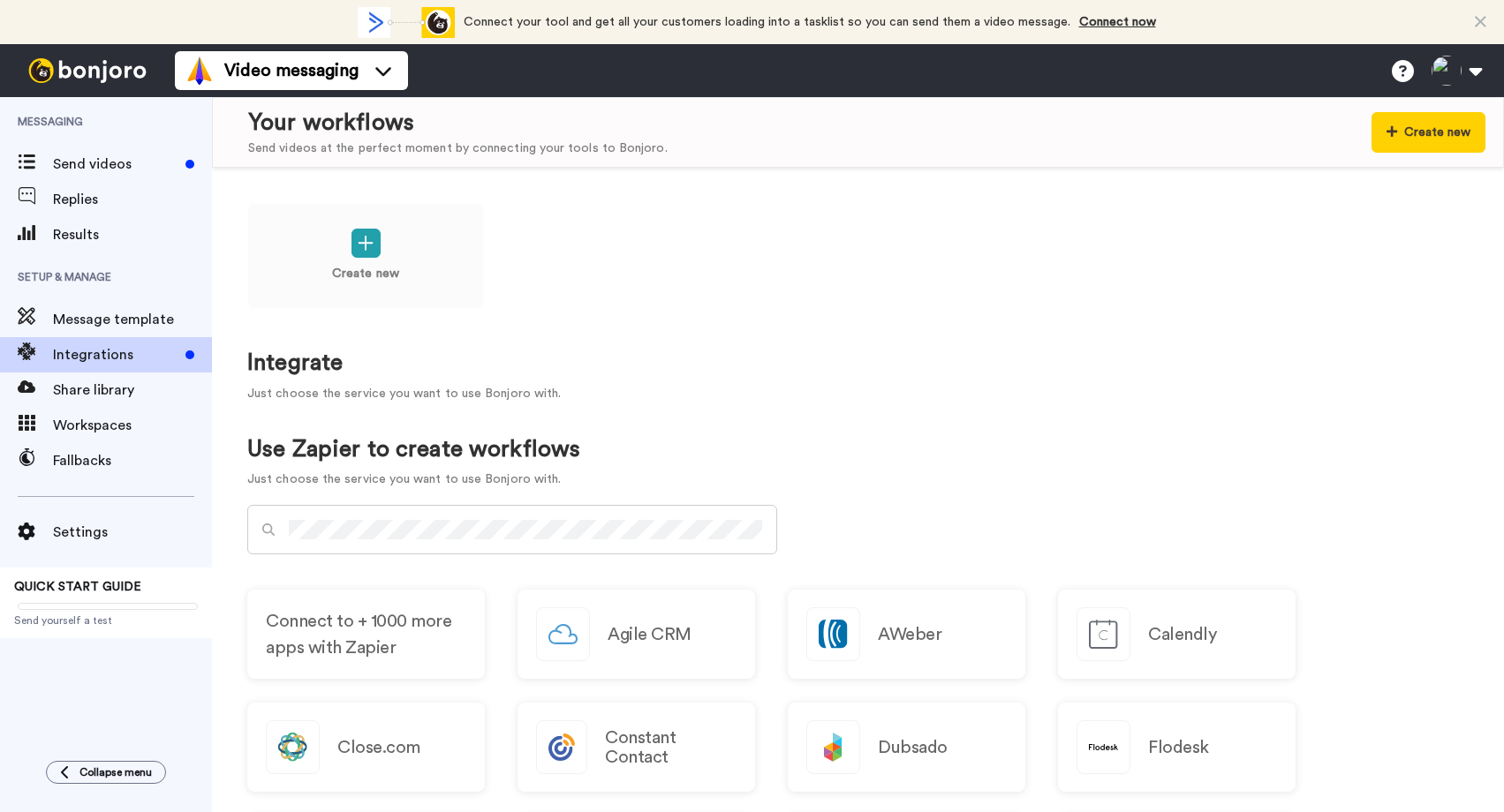 scroll, scrollTop: 0, scrollLeft: 0, axis: both 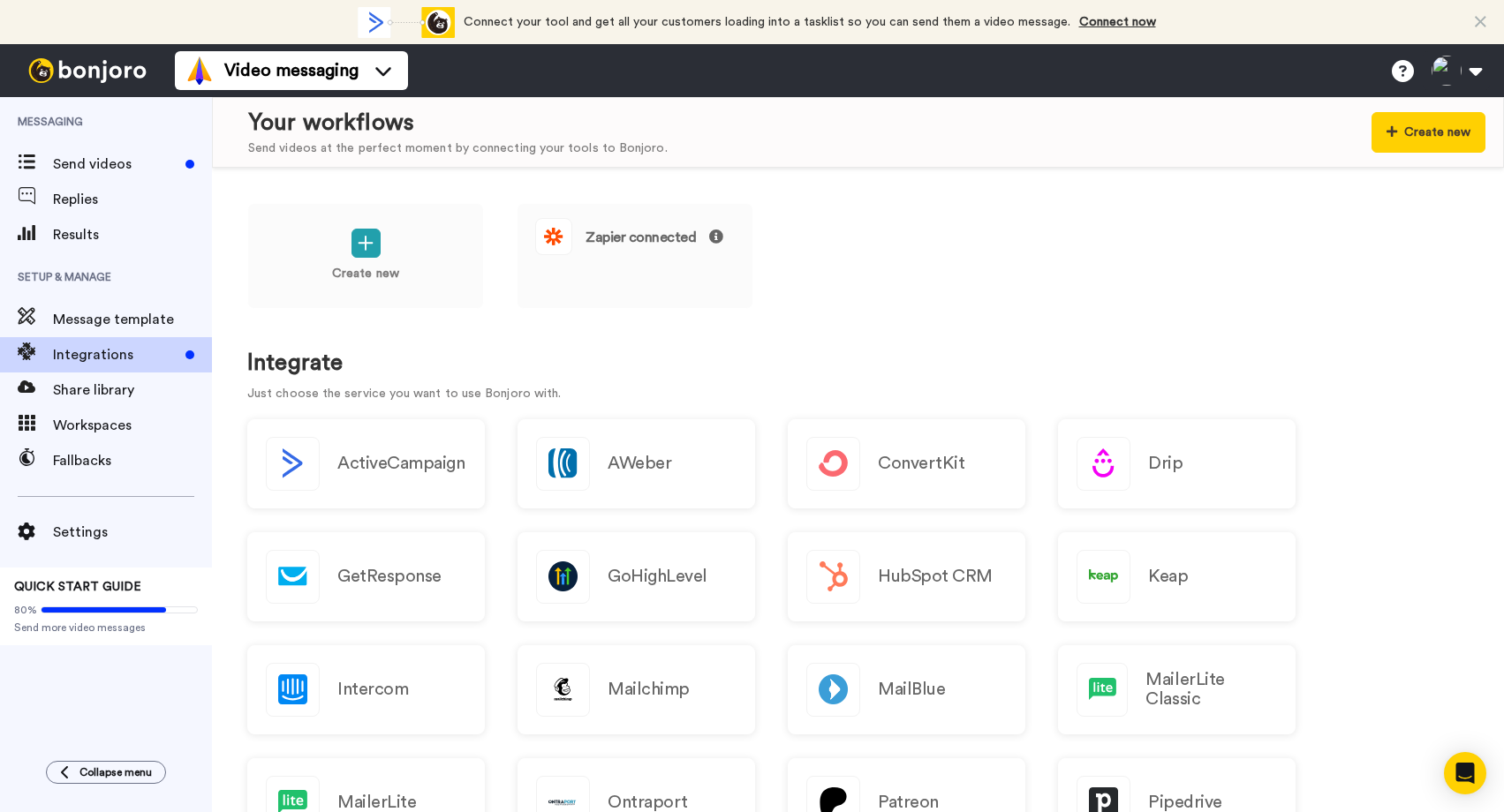 click on "Your workflows Send videos at the perfect moment by connecting your tools to Bonjoro. Create new" at bounding box center (858, 132) 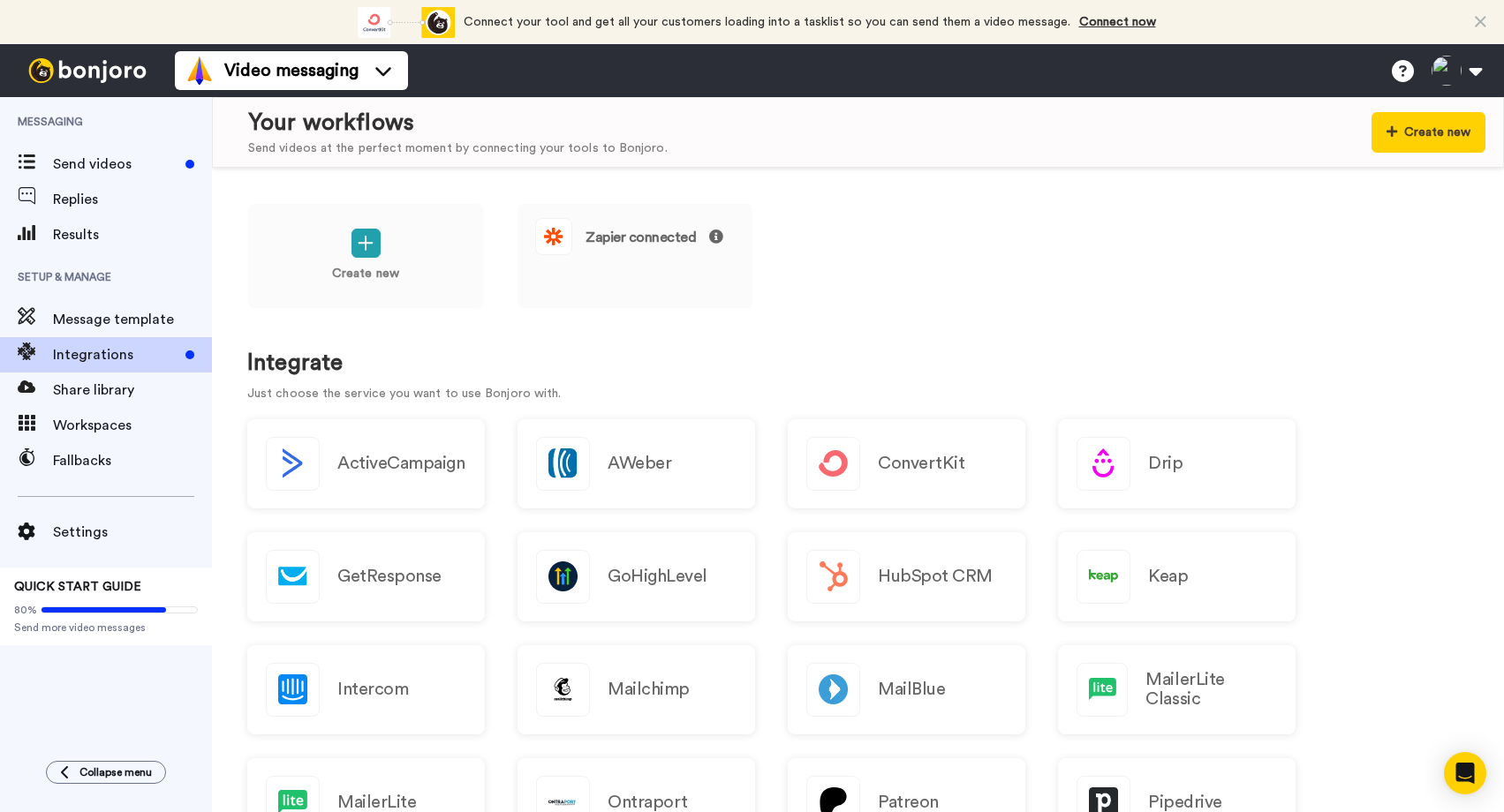 click on "Your workflows Send videos at the perfect moment by connecting your tools to Bonjoro. Create new" at bounding box center [866, 132] 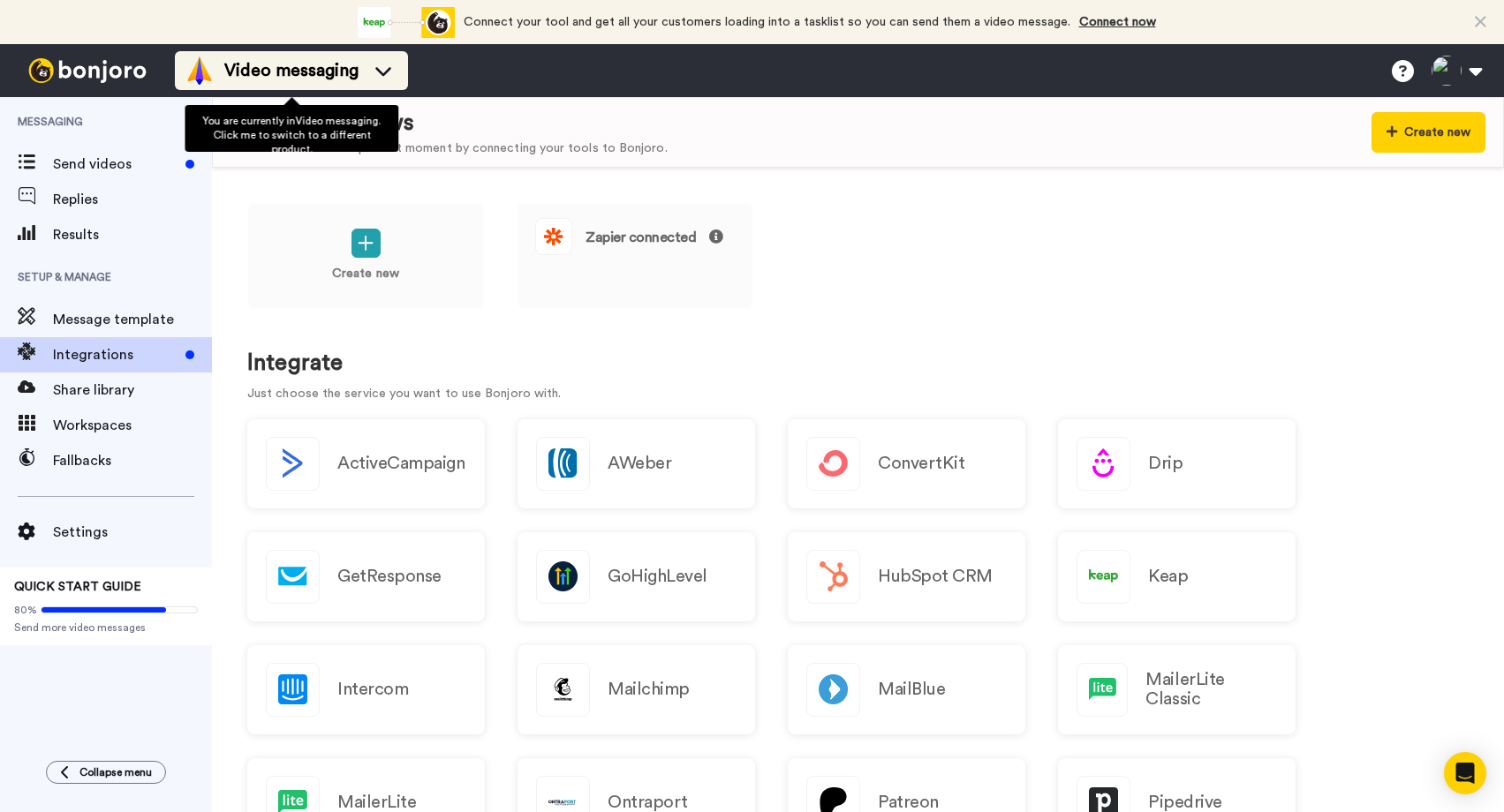 click 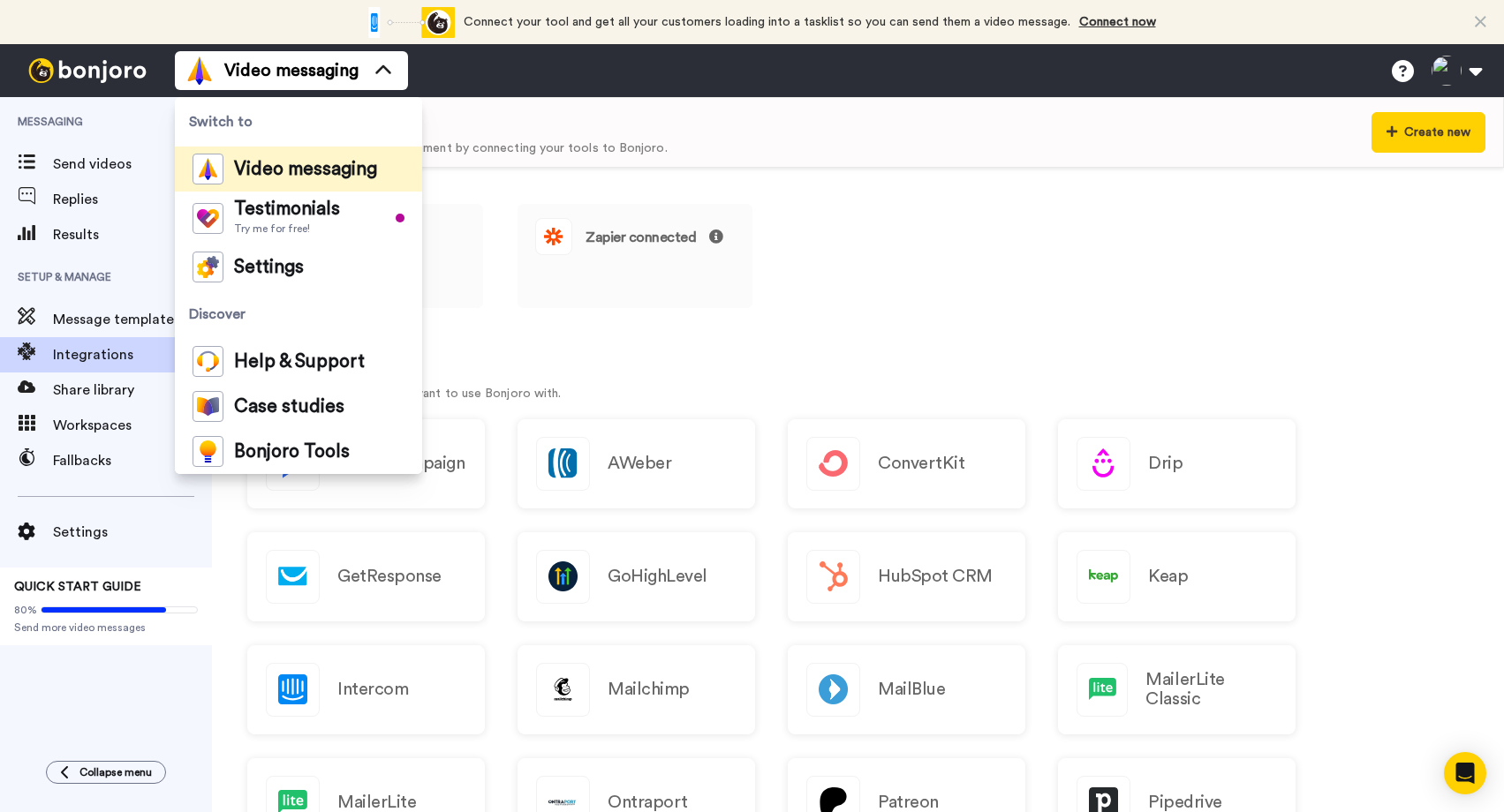 click on "Create new Zapier connected Integrate Just choose the service you want to use Bonjoro with. ActiveCampaign AWeber ConvertKit Drip GetResponse GoHighLevel HubSpot CRM Keap Intercom Mailchimp MailBlue MailerLite Classic MailerLite Ontraport Patreon Pipedrive Shopify Slack Thinkific Use Zapier to create workflows Just choose the service you want to use Bonjoro with. Connect to + 1000 more apps with Zapier Agile CRM AWeber Calendly Close.com Constant Contact Dubsado Flodesk GetResponse Gmail HoneyBook Kajabi Kartra Klaviyo Microsoft Moosend Pipedrive Salesforce Sendinblue Stripe Tave Teachable WooCommerce Zapier Zoho" at bounding box center [858, 490] 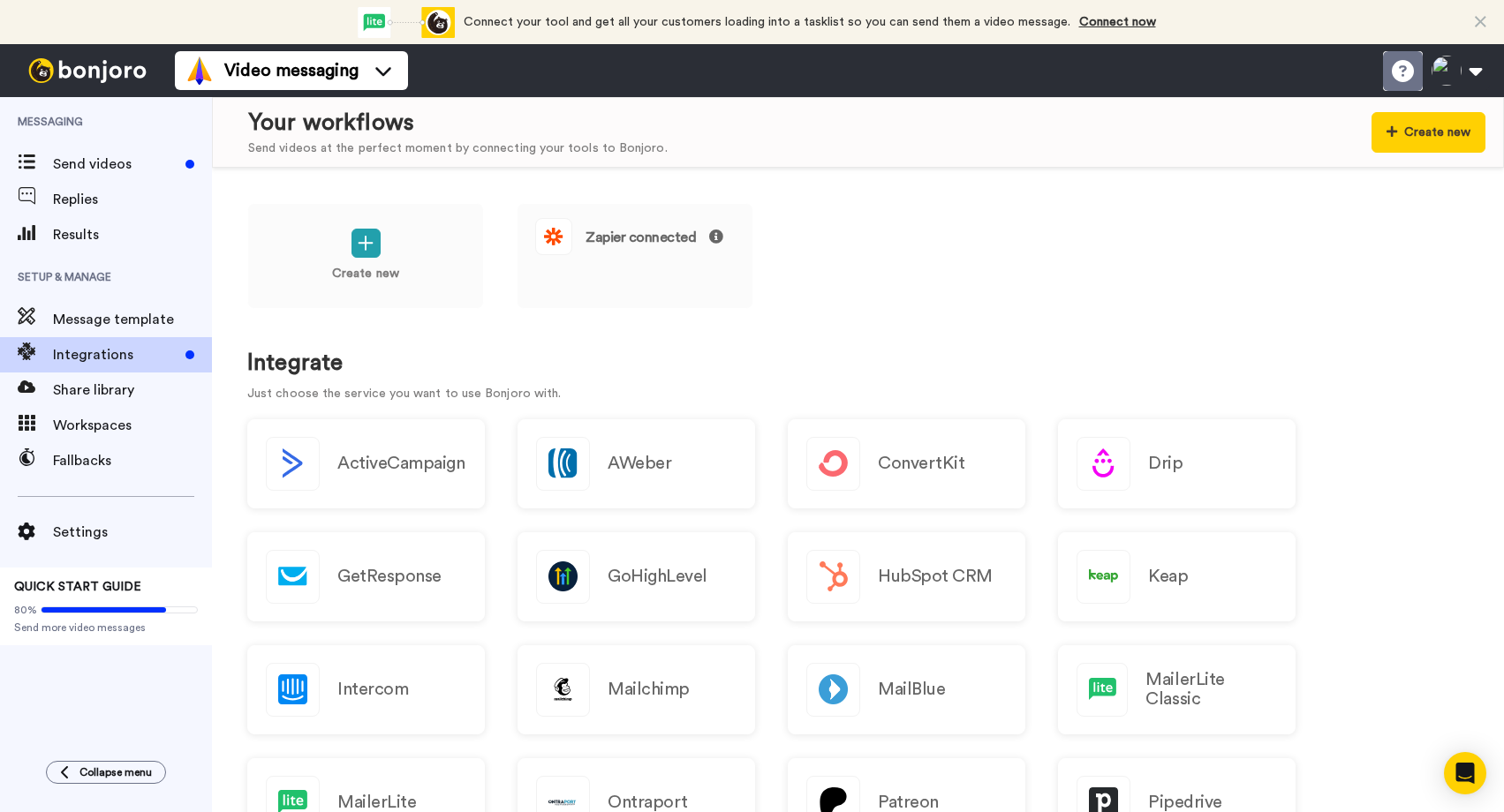 click 